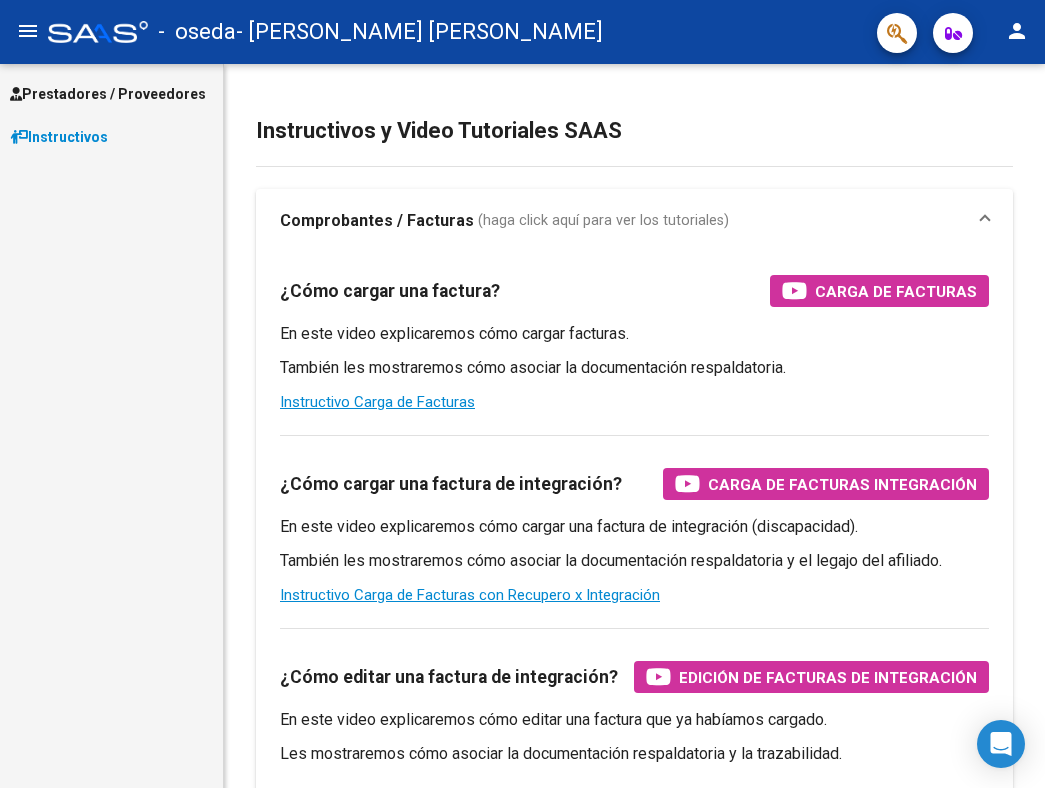 scroll, scrollTop: 0, scrollLeft: 0, axis: both 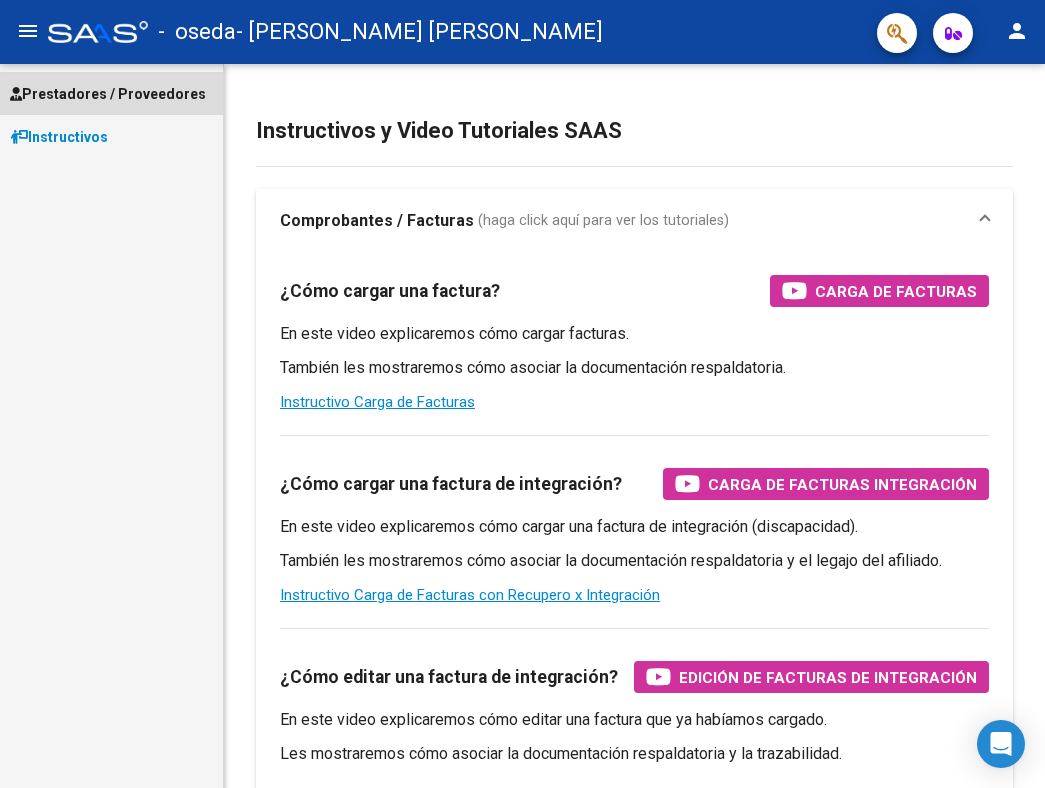 click on "Prestadores / Proveedores" at bounding box center [108, 94] 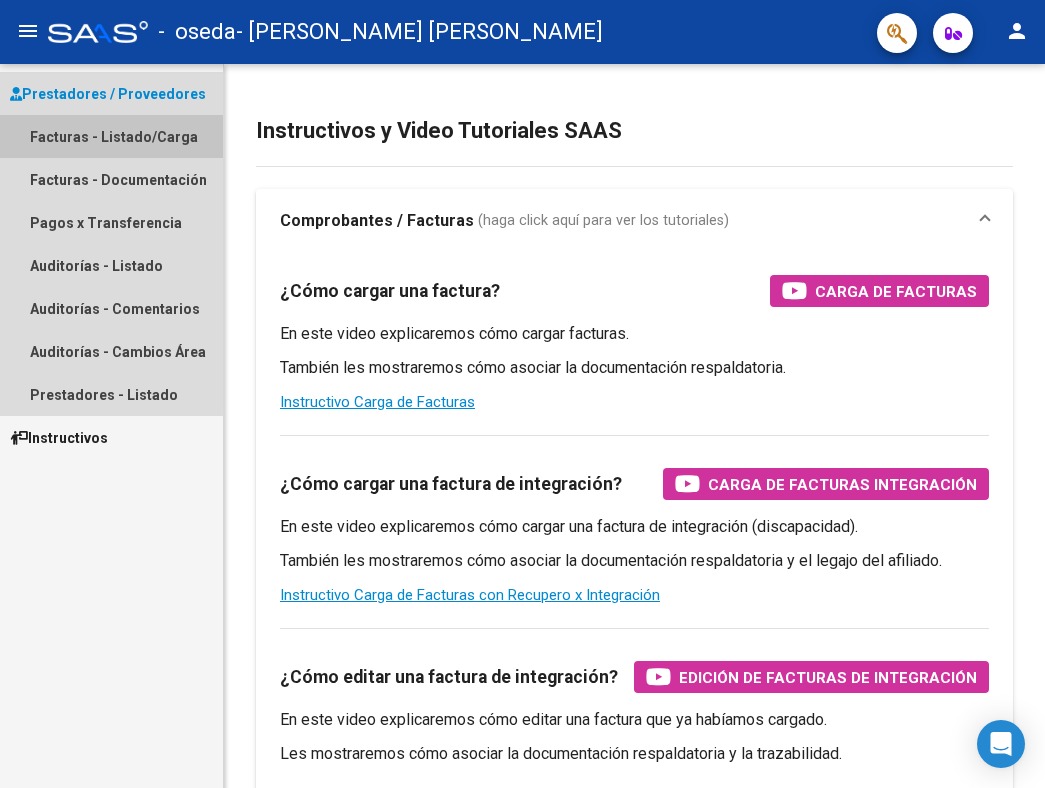click on "Facturas - Listado/Carga" at bounding box center [111, 136] 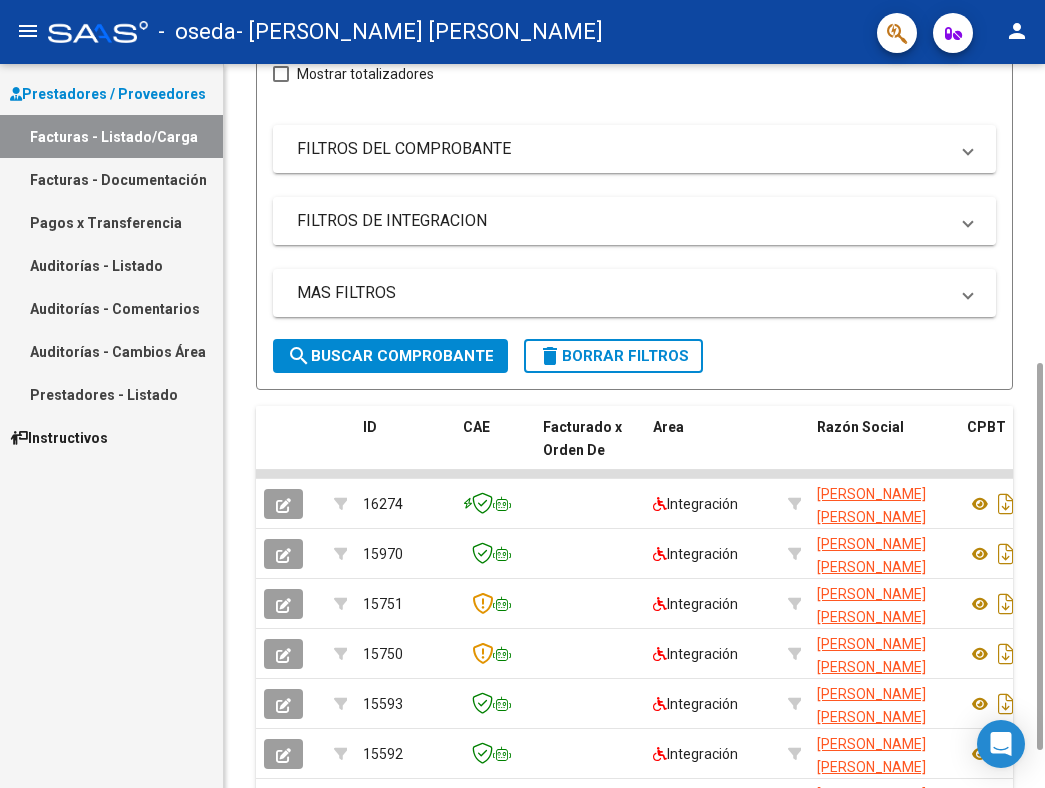 scroll, scrollTop: 408, scrollLeft: 0, axis: vertical 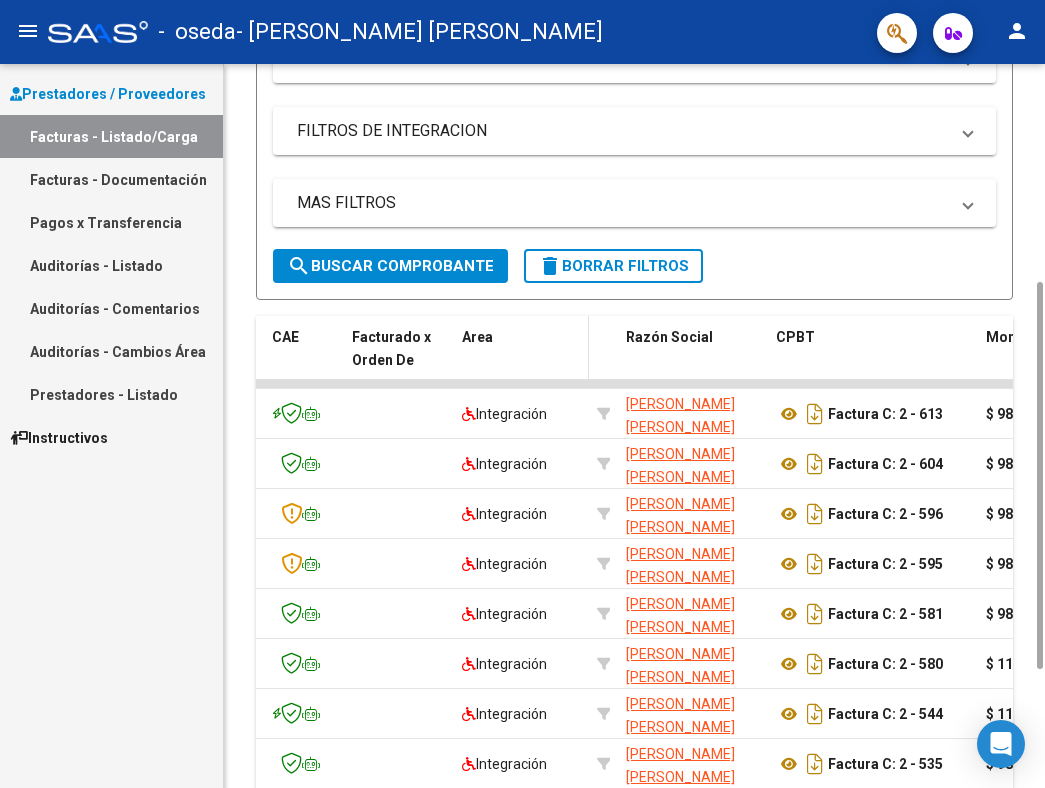 click on "Area" 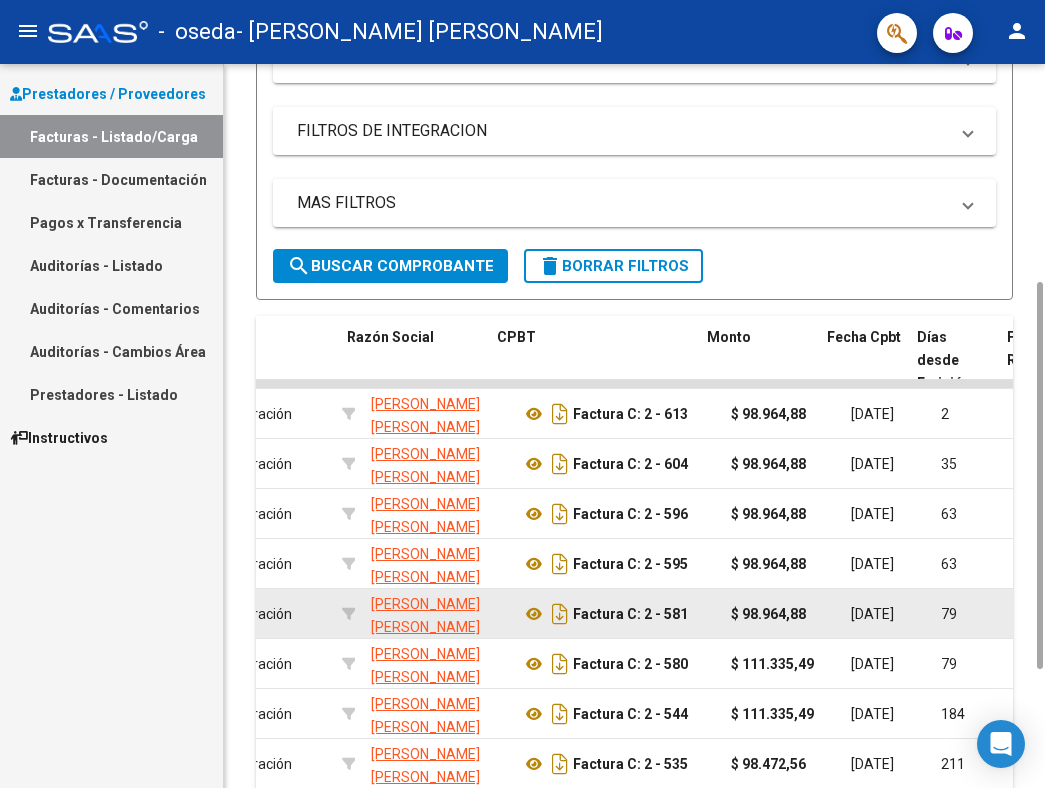 scroll, scrollTop: 0, scrollLeft: 470, axis: horizontal 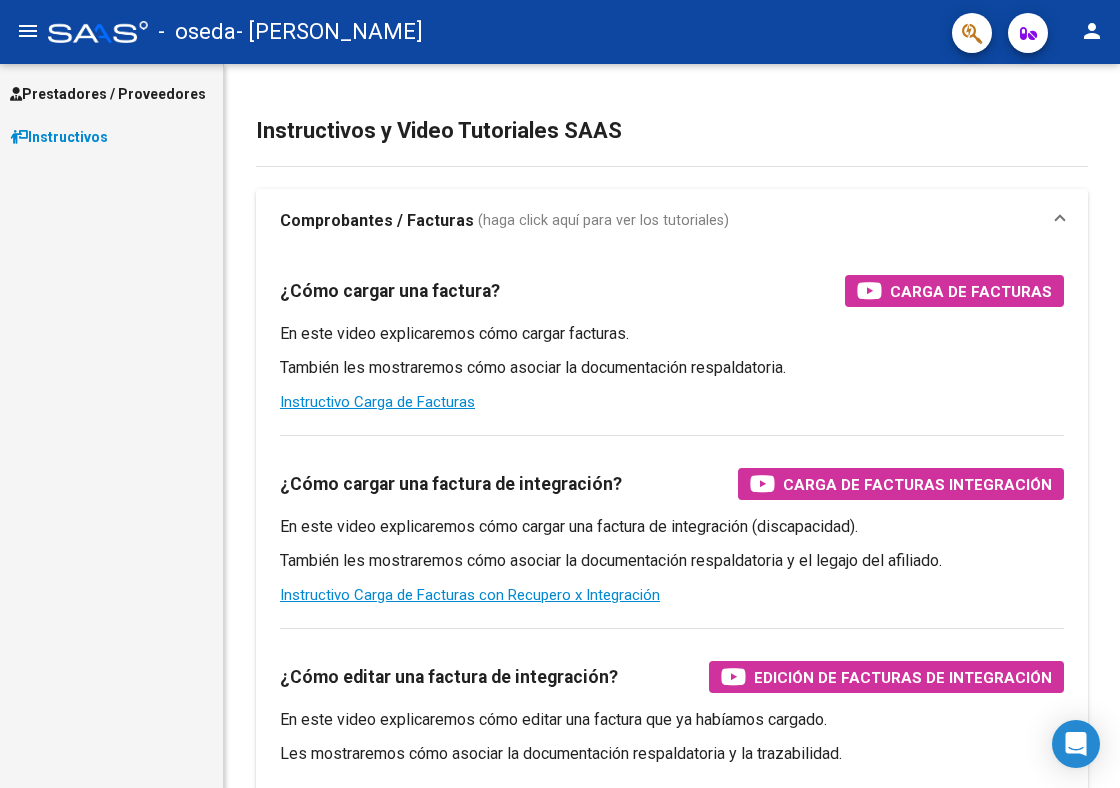 click on "Prestadores / Proveedores" at bounding box center [108, 94] 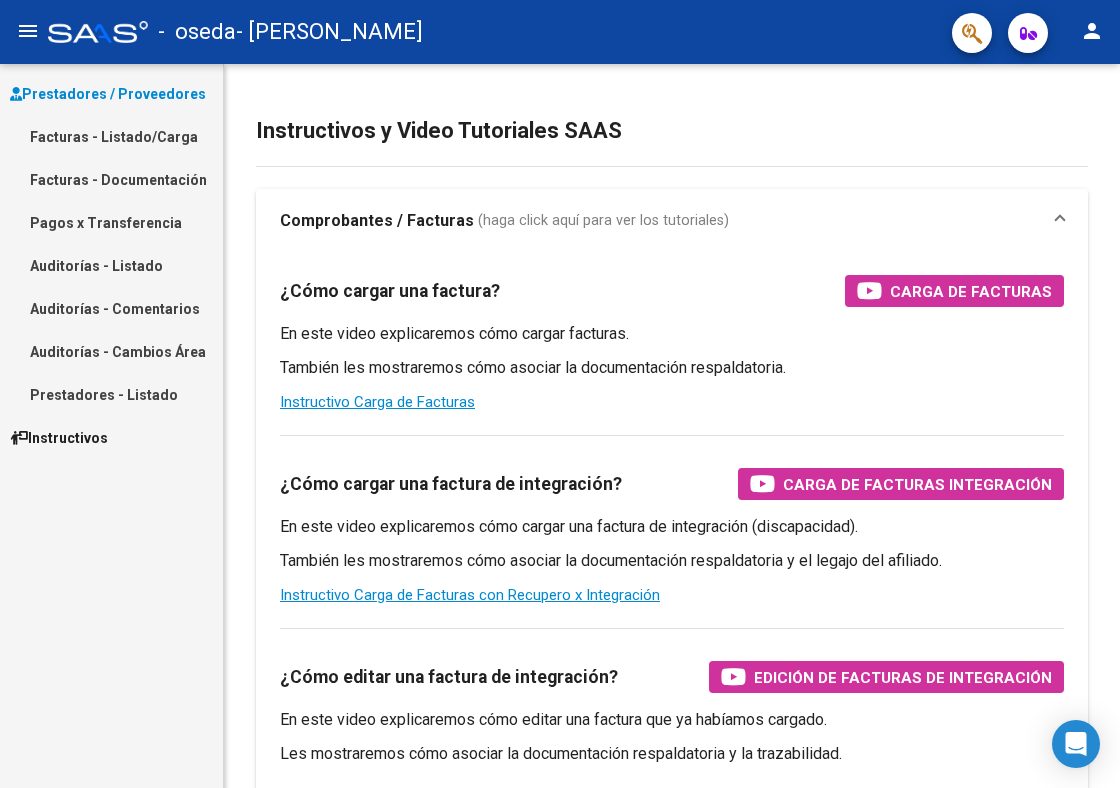 click on "Facturas - Listado/Carga" at bounding box center [111, 136] 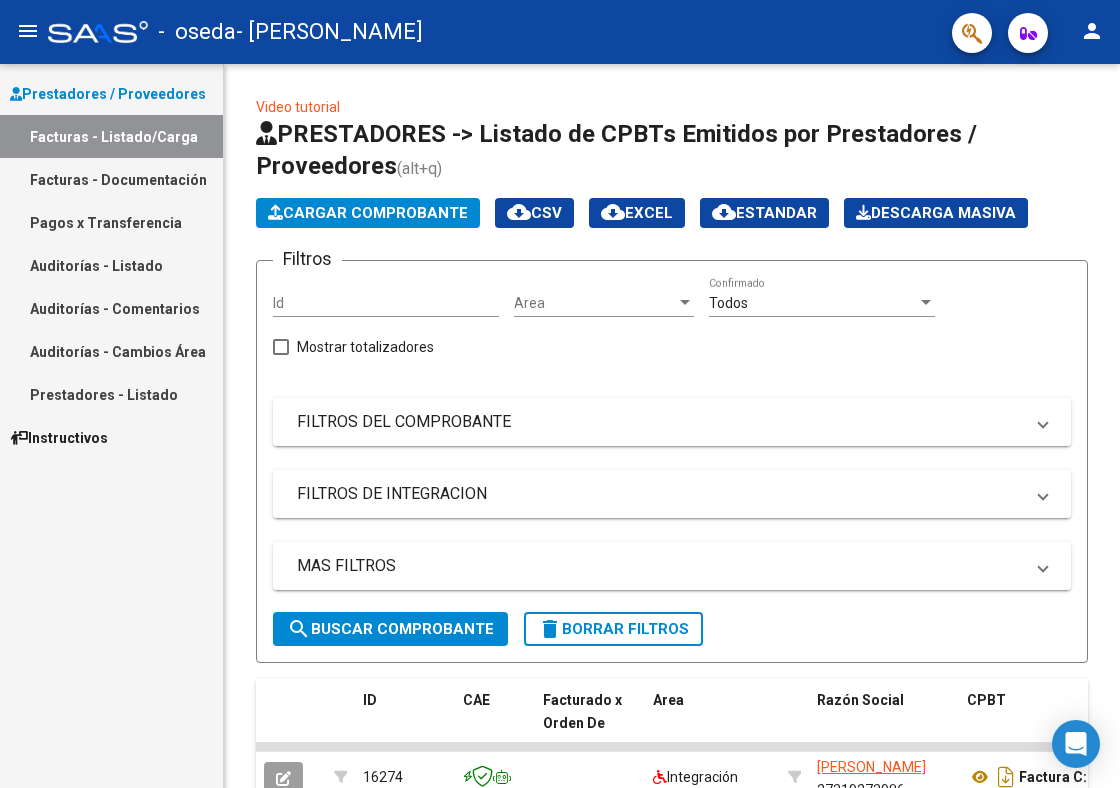 scroll, scrollTop: 585, scrollLeft: 0, axis: vertical 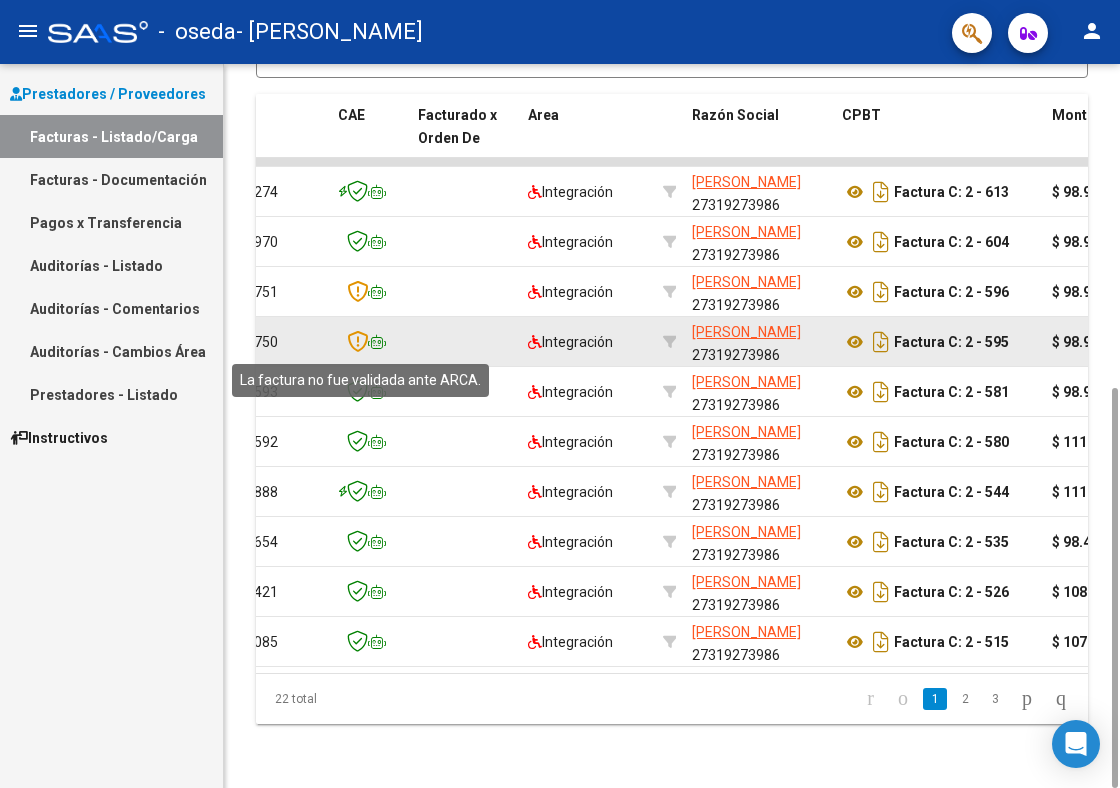 click 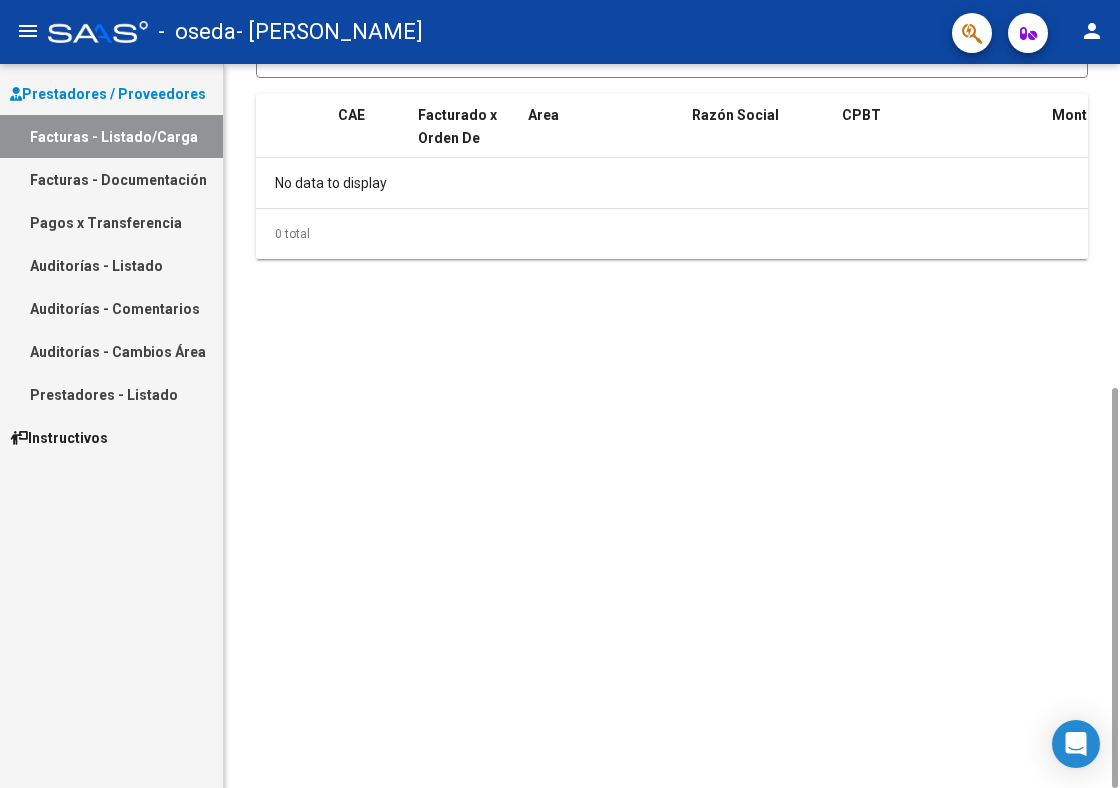 scroll, scrollTop: 0, scrollLeft: 0, axis: both 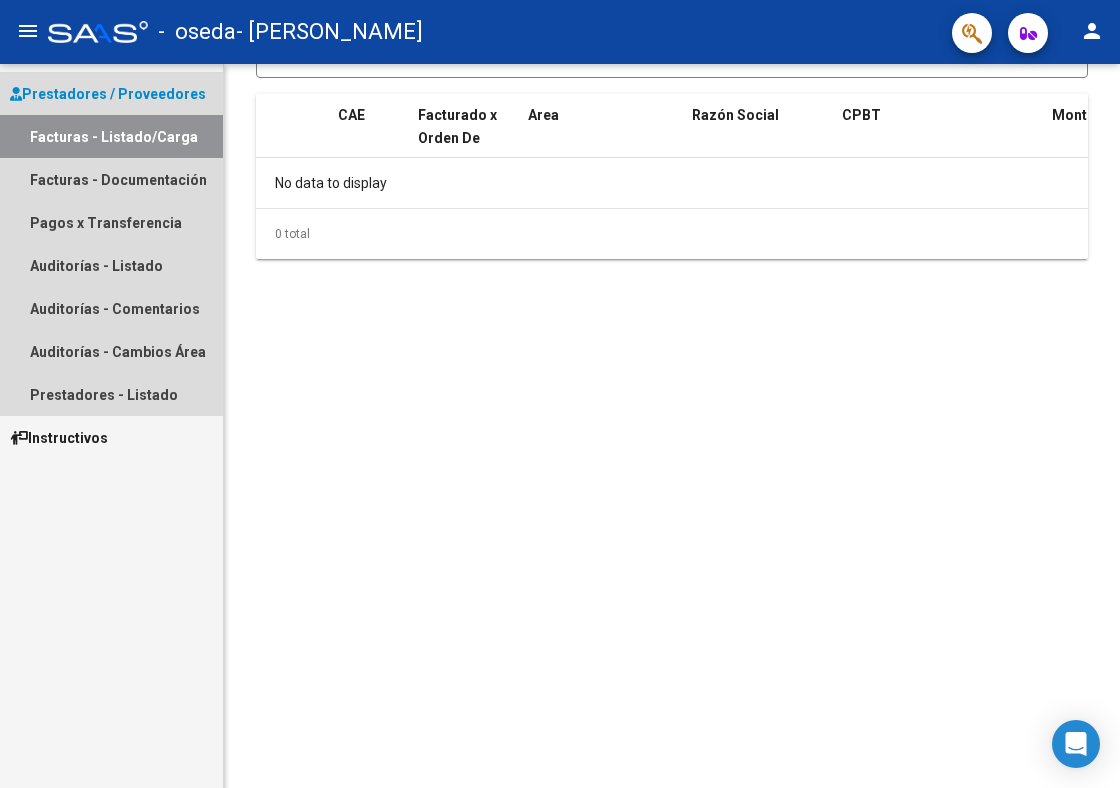 click on "Facturas - Listado/Carga" at bounding box center (111, 136) 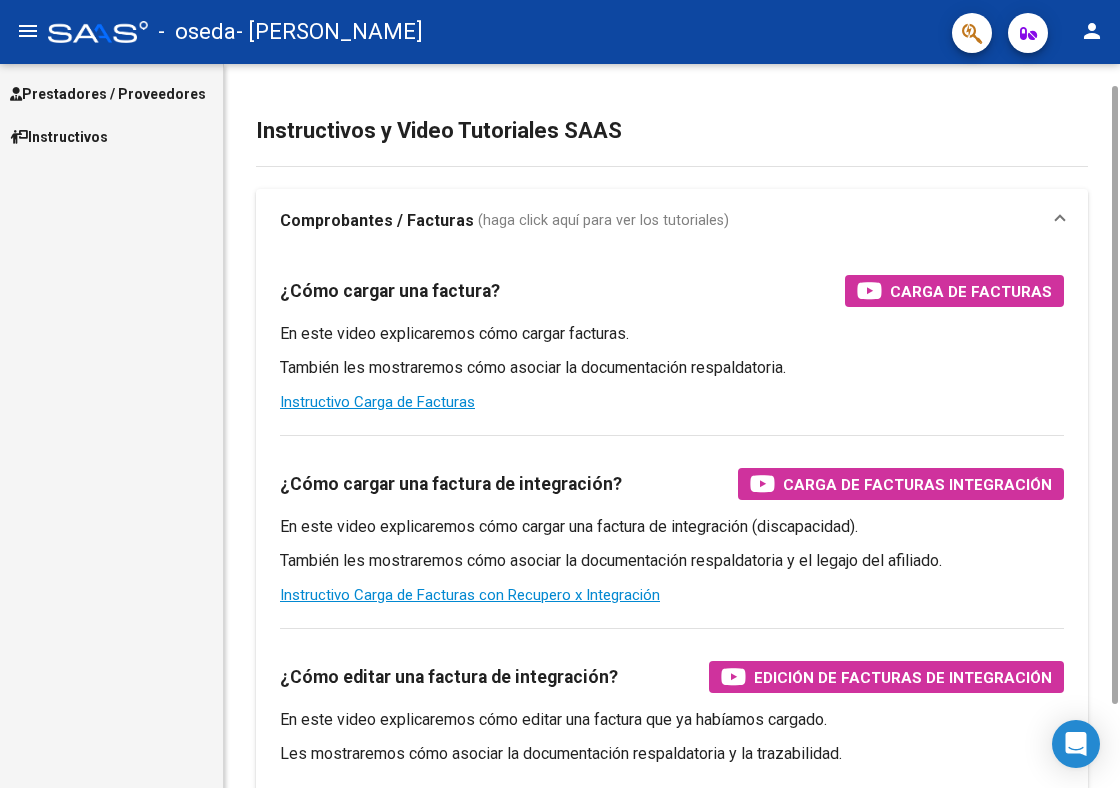 scroll, scrollTop: 123, scrollLeft: 0, axis: vertical 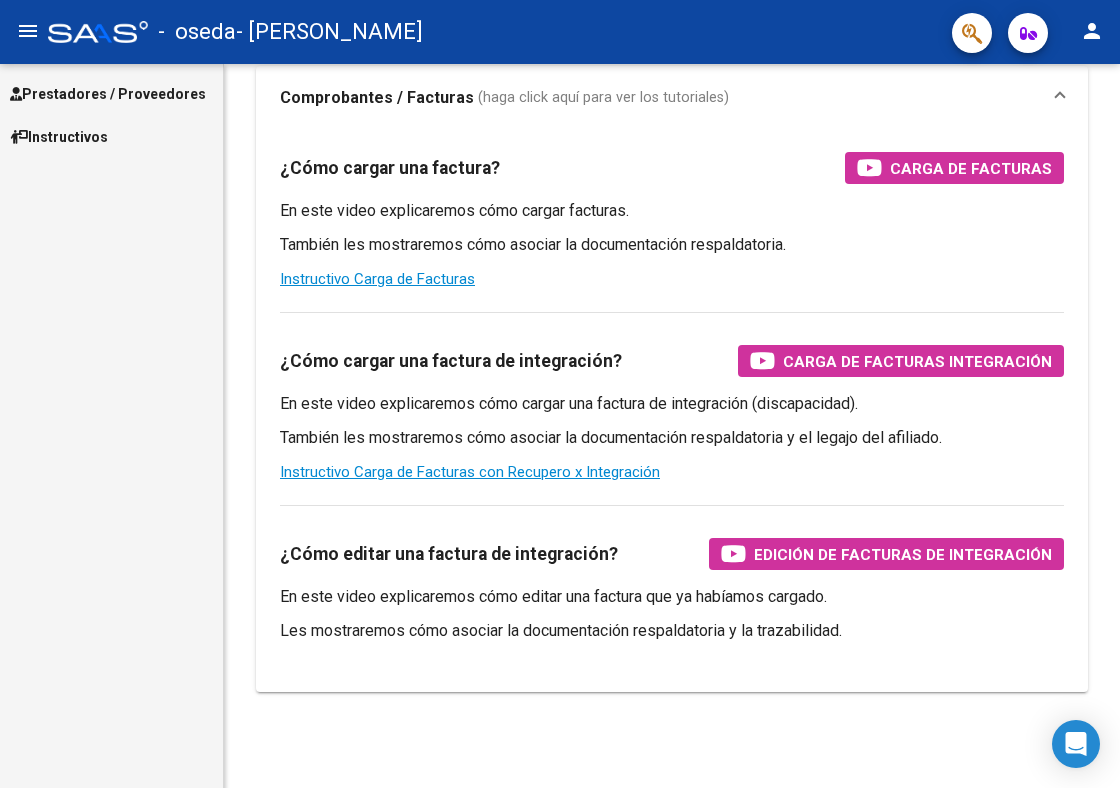 click on "Prestadores / Proveedores" at bounding box center [108, 94] 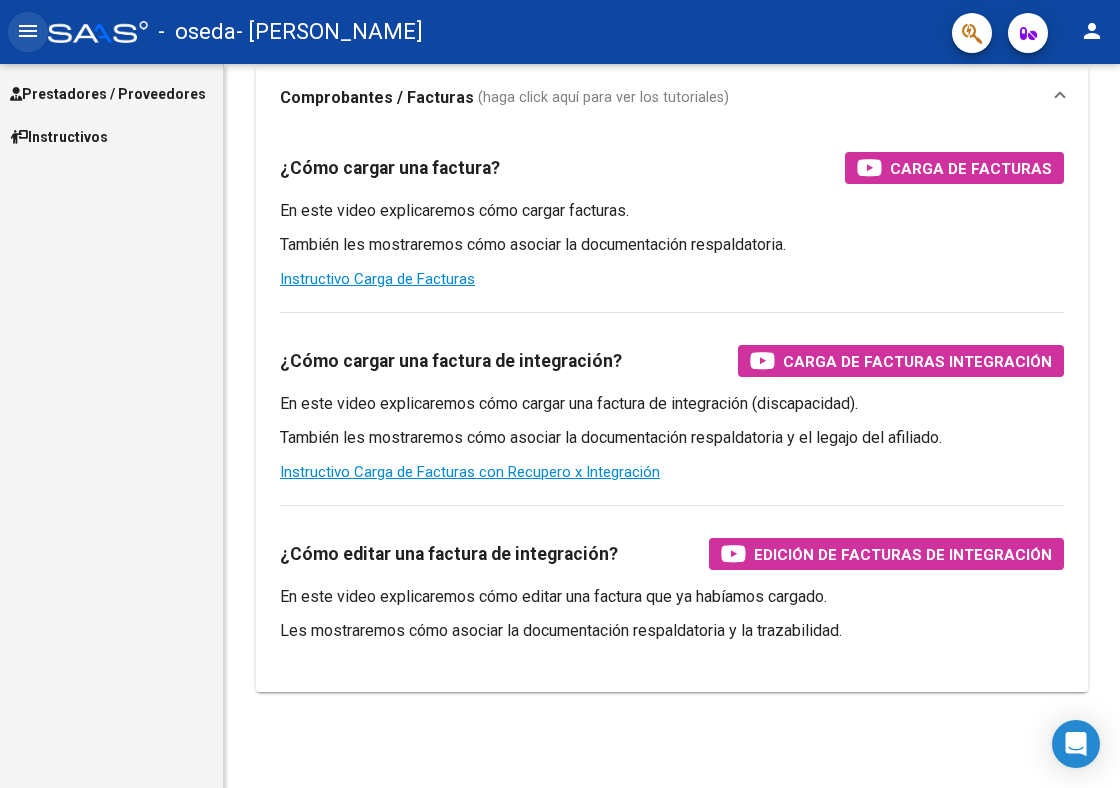 click on "menu" 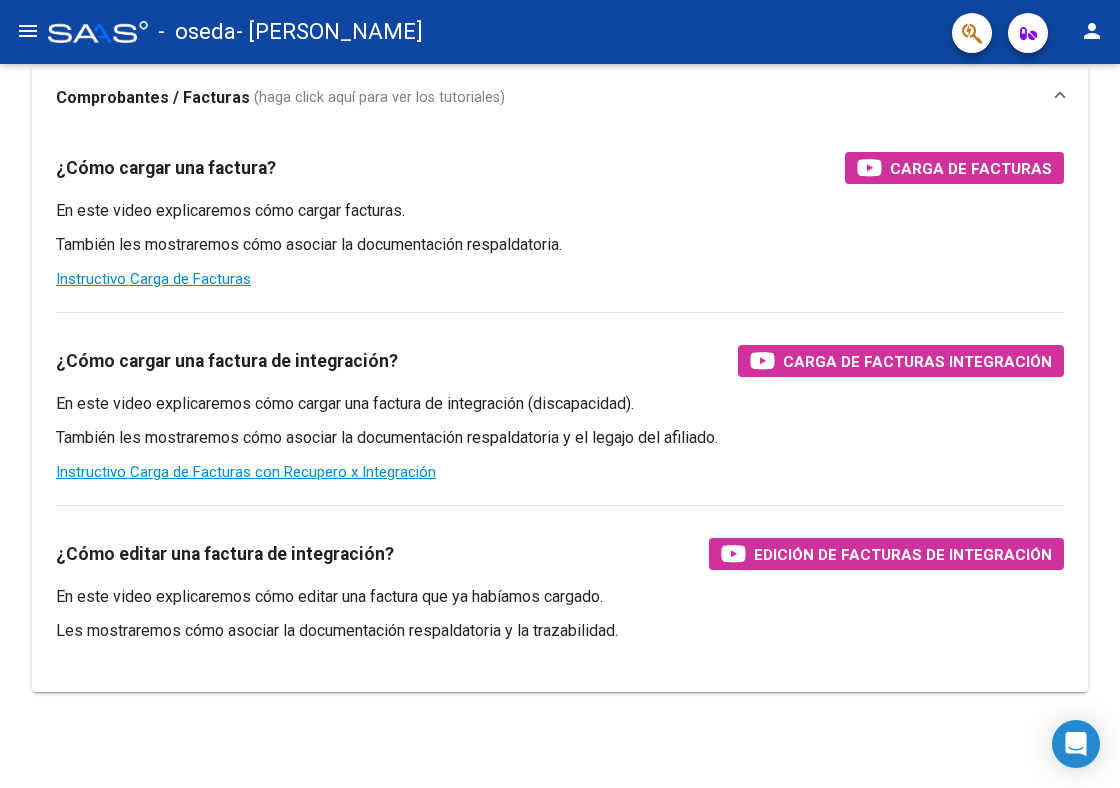 click on "menu" 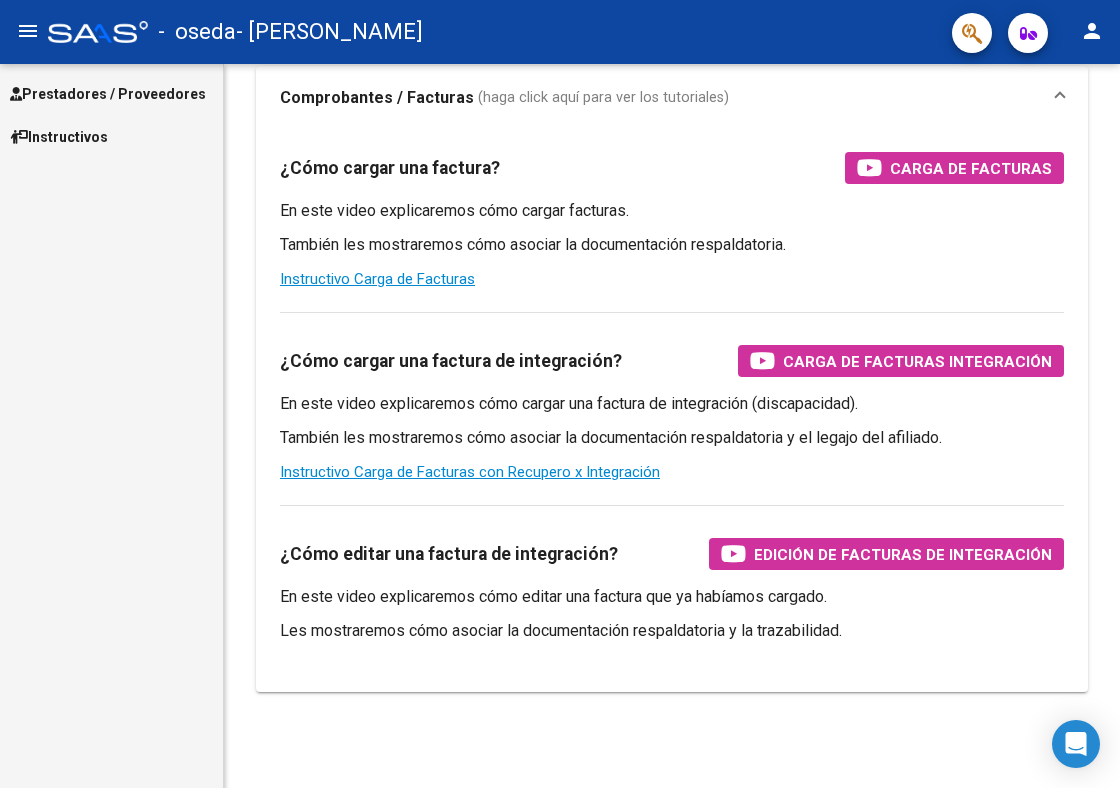 click on "Instructivos" at bounding box center [59, 137] 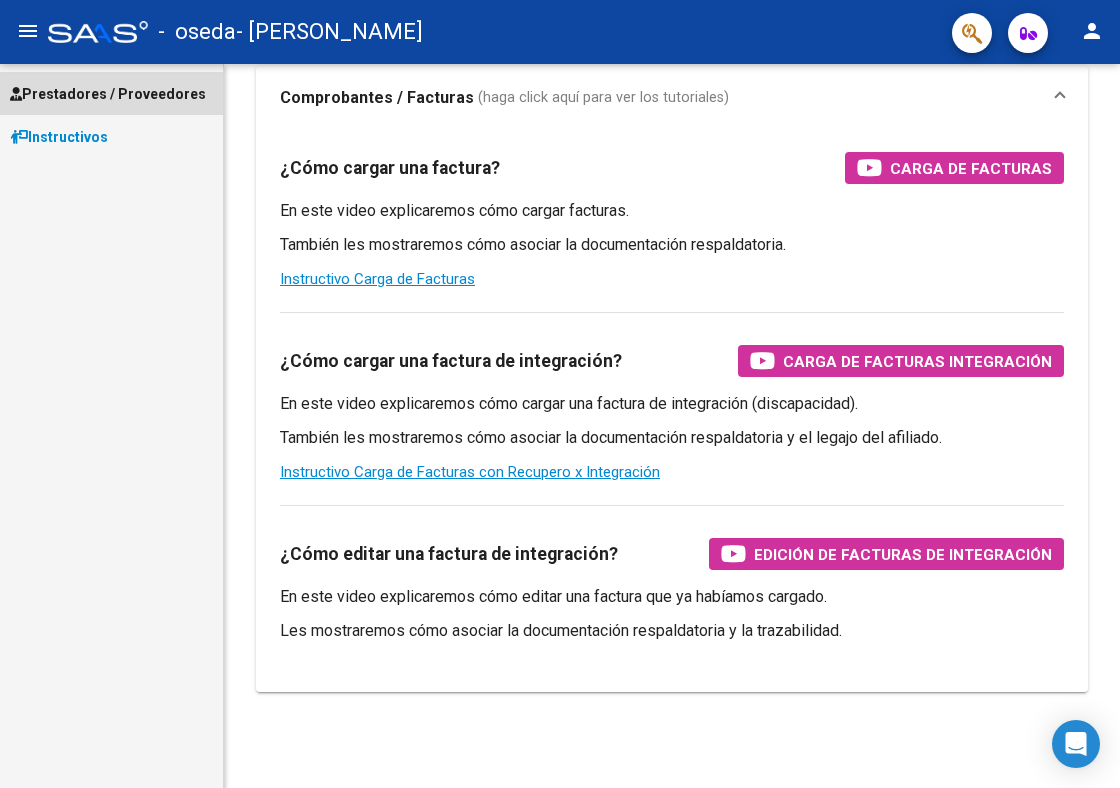 click on "Prestadores / Proveedores" at bounding box center (108, 94) 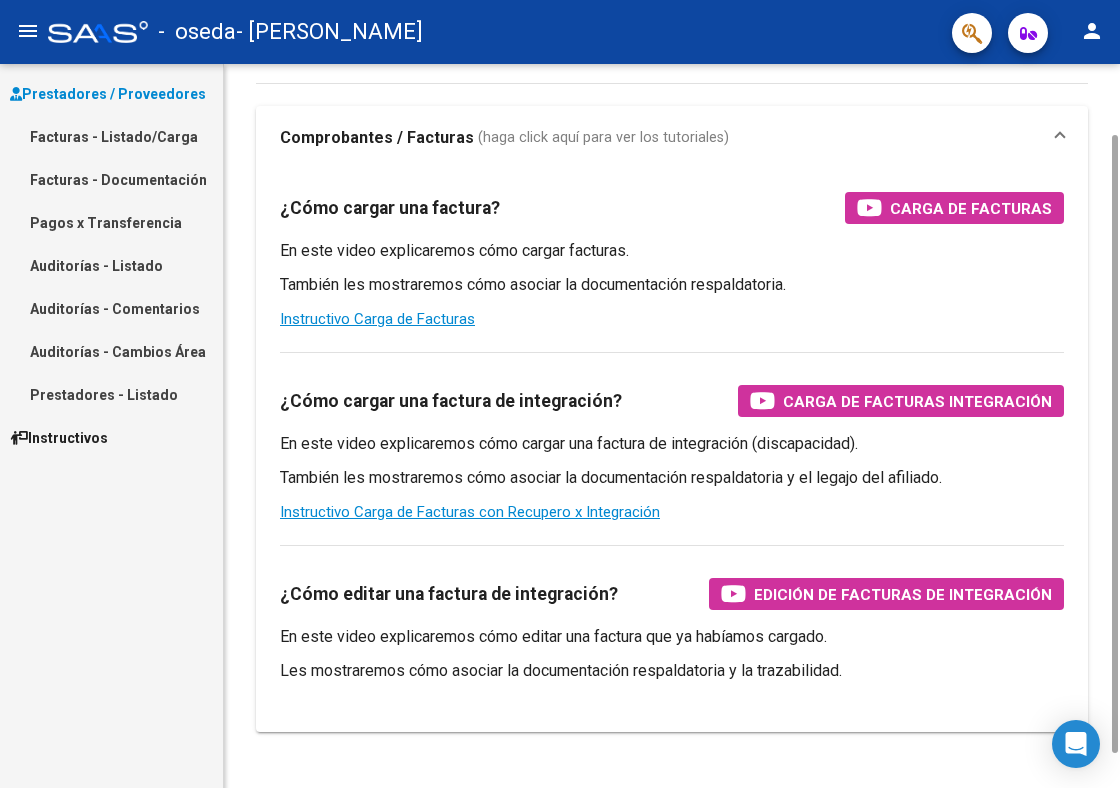 scroll, scrollTop: 79, scrollLeft: 0, axis: vertical 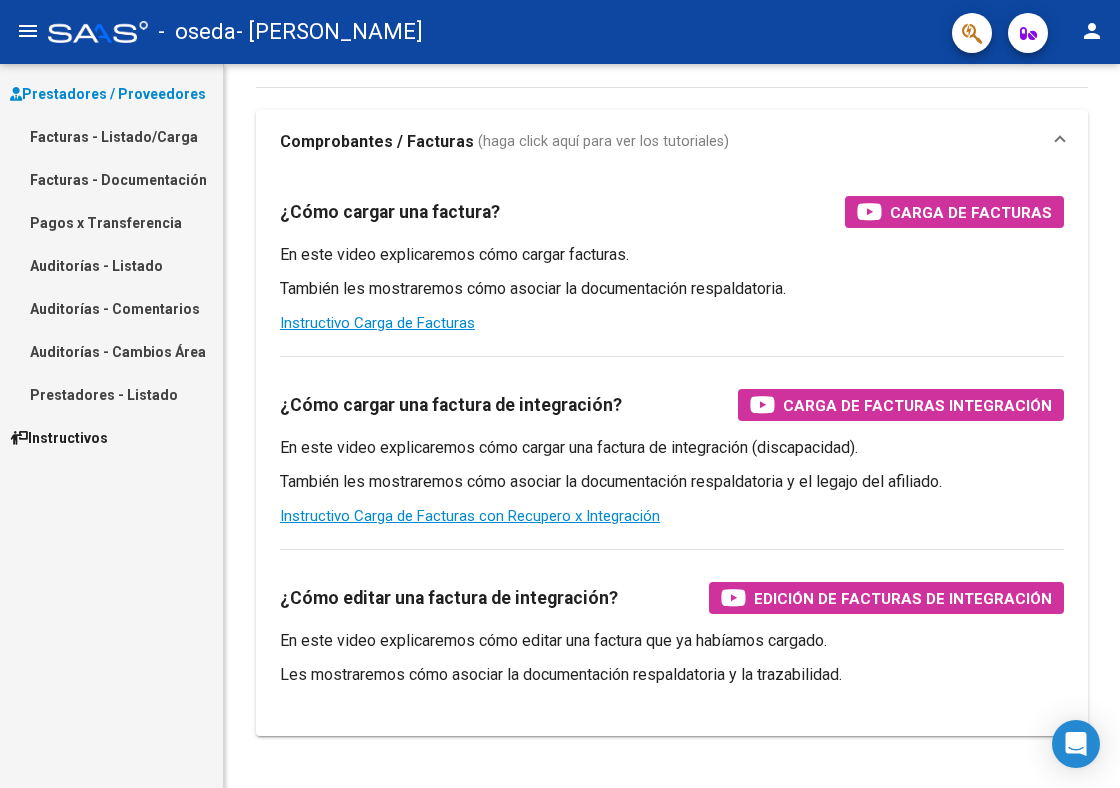 click on "Pagos x Transferencia" at bounding box center (111, 222) 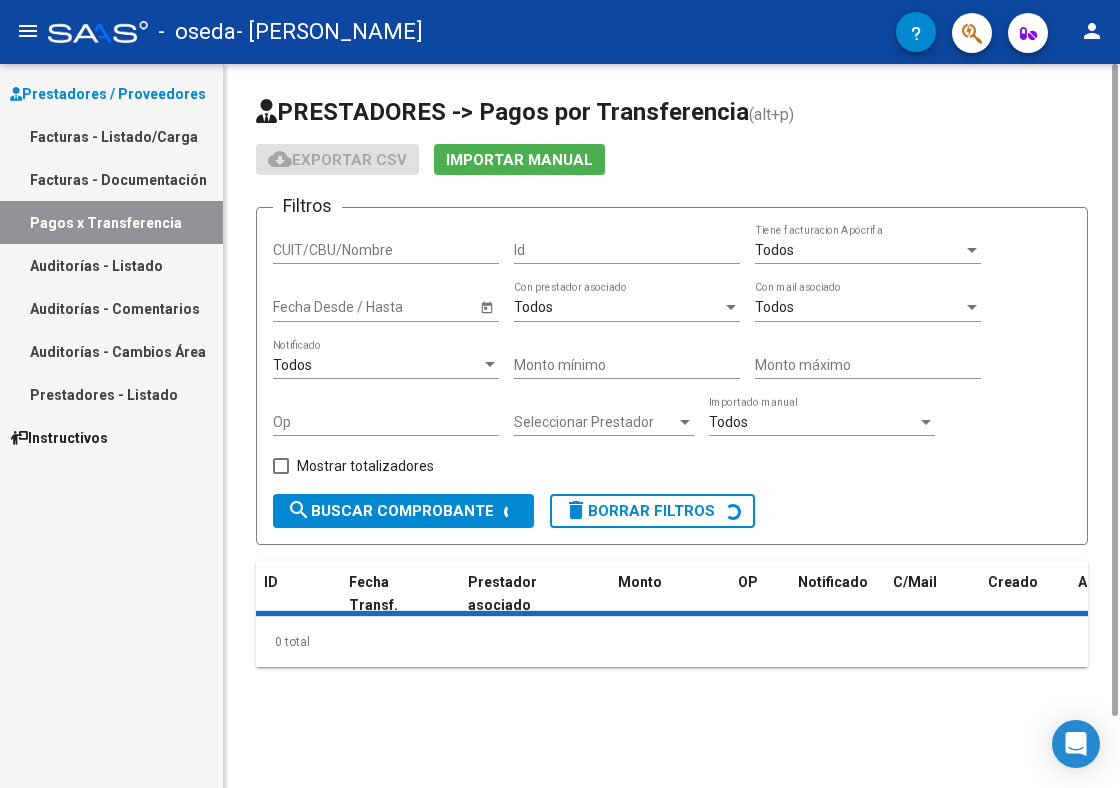 scroll, scrollTop: 0, scrollLeft: 0, axis: both 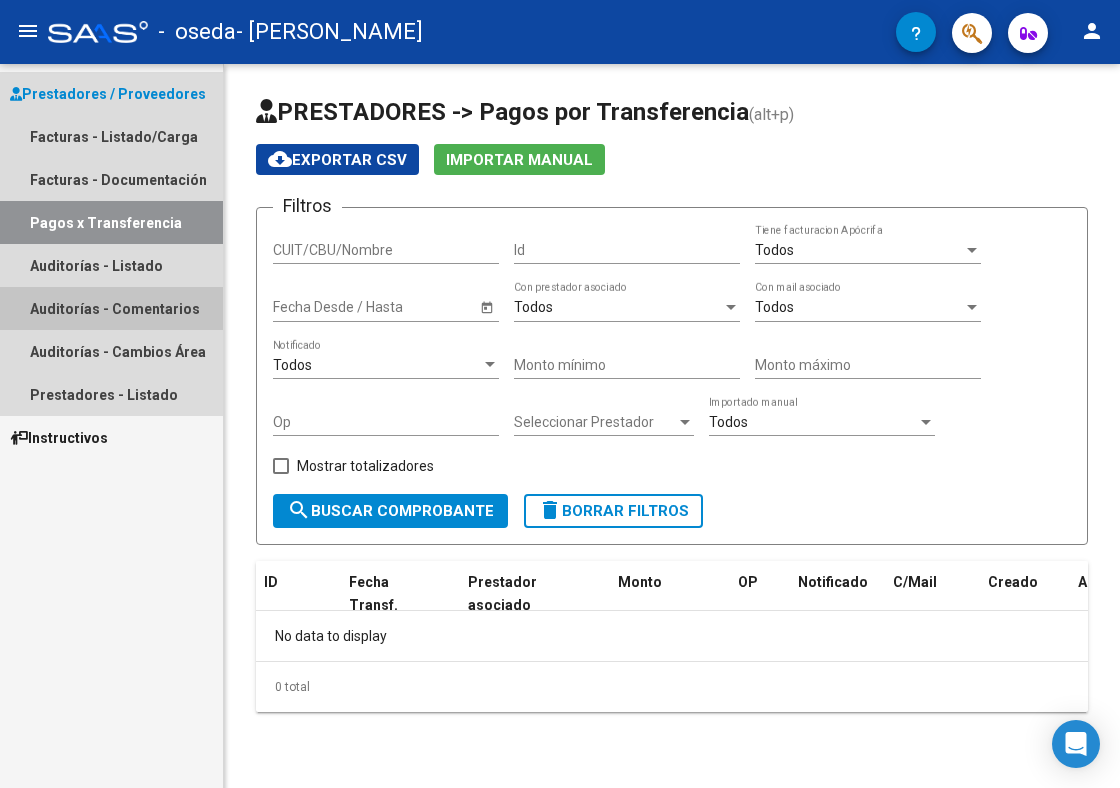 click on "Auditorías - Comentarios" at bounding box center (111, 308) 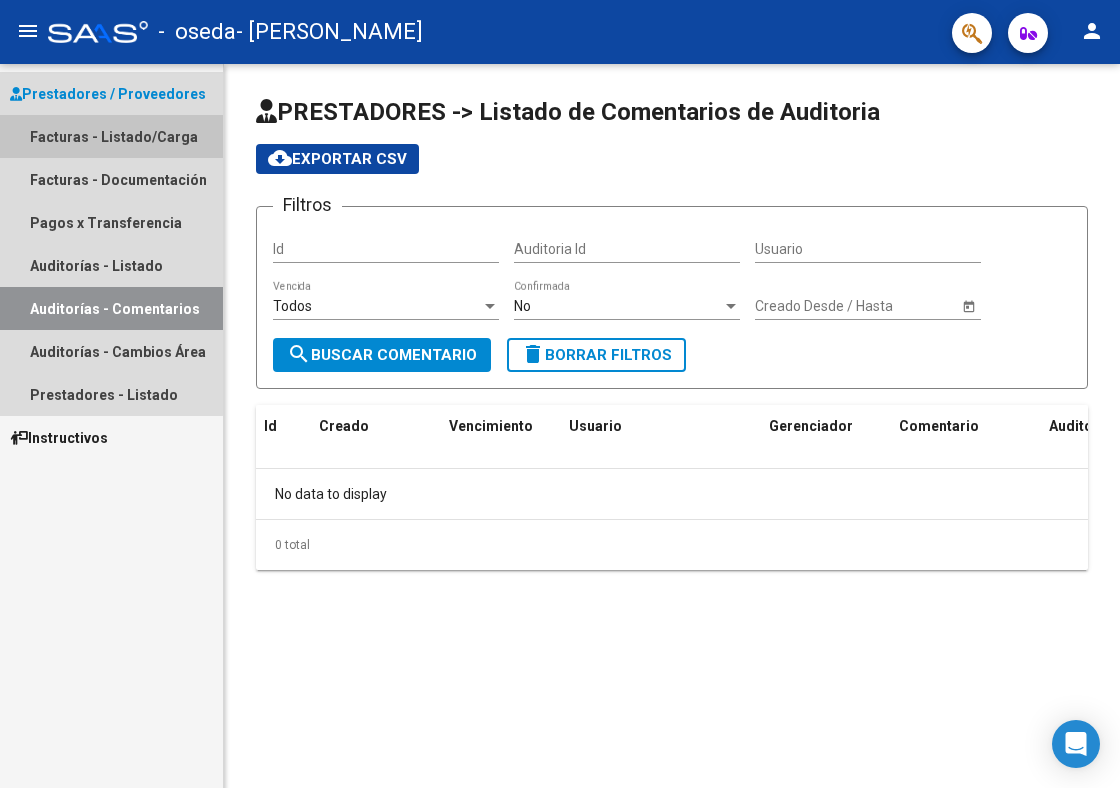 click on "Facturas - Listado/Carga" at bounding box center [111, 136] 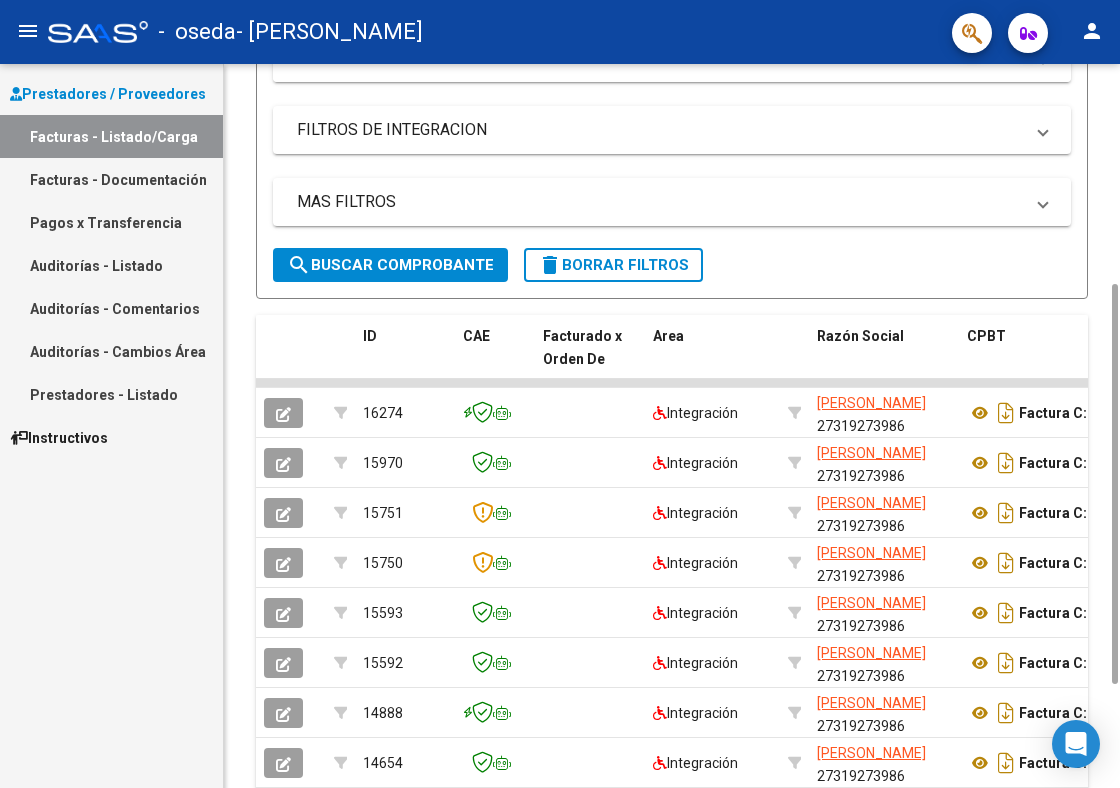 scroll, scrollTop: 376, scrollLeft: 0, axis: vertical 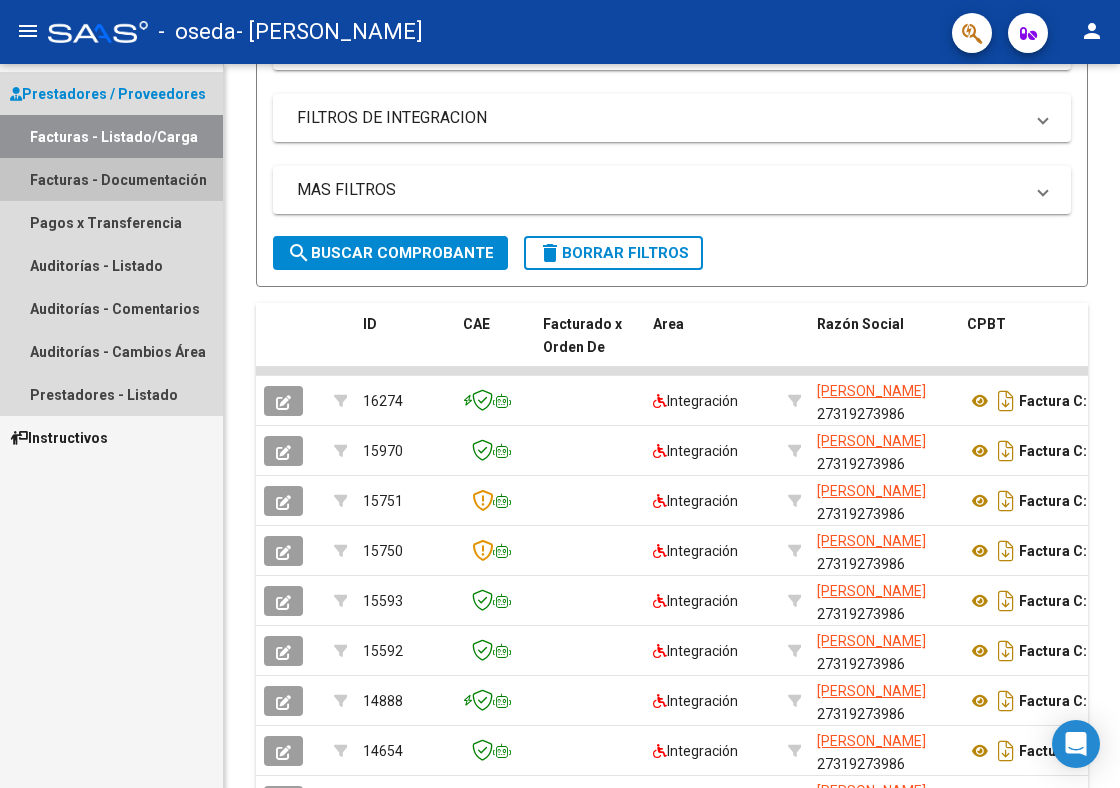 click on "Facturas - Documentación" at bounding box center (111, 179) 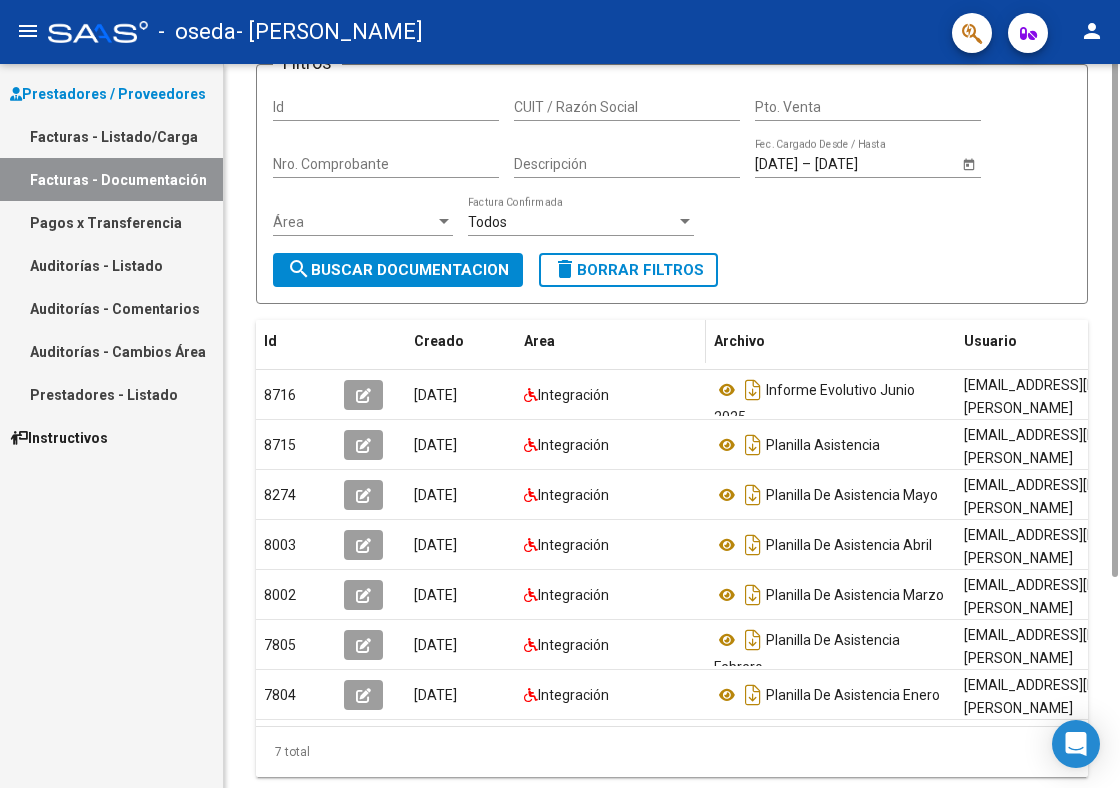 scroll, scrollTop: 195, scrollLeft: 0, axis: vertical 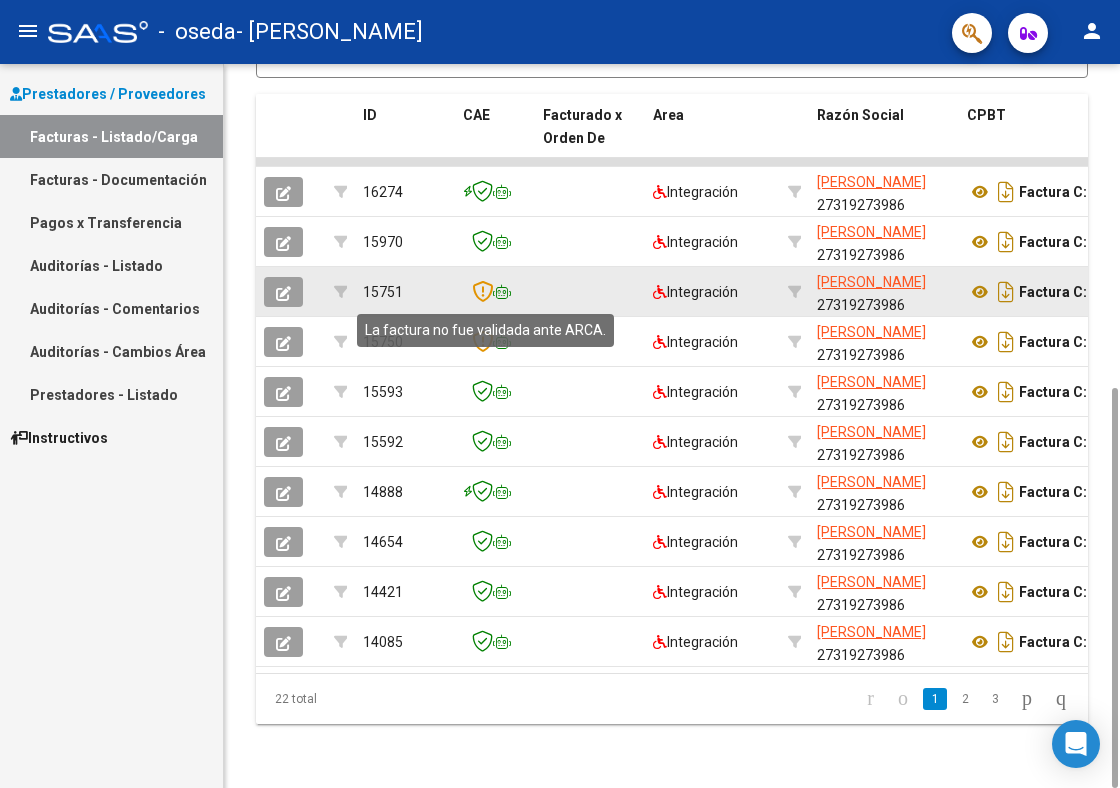click 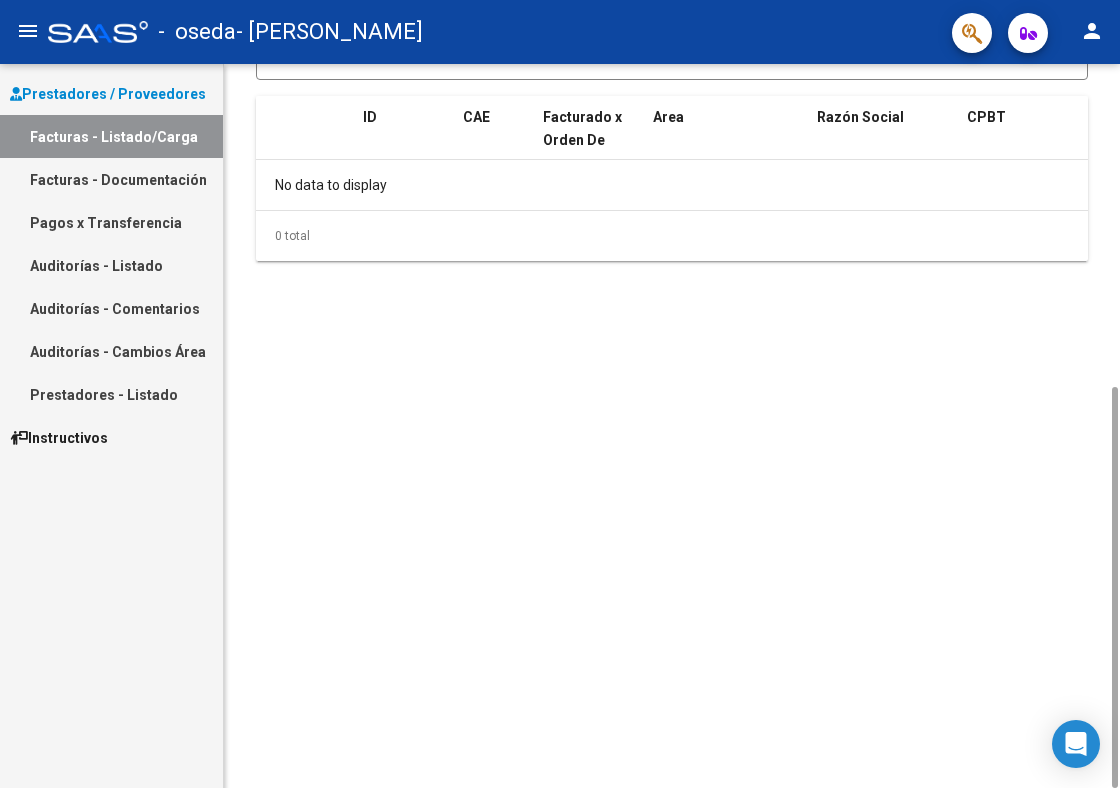scroll, scrollTop: 0, scrollLeft: 0, axis: both 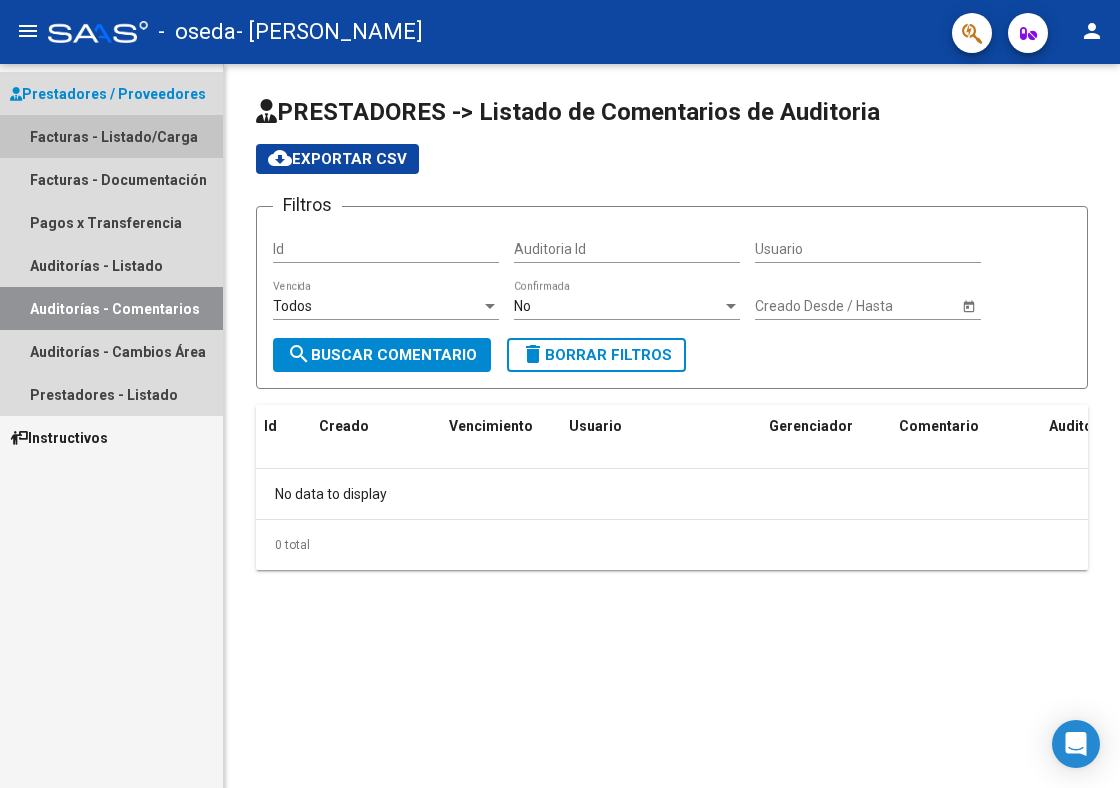 click on "Facturas - Listado/Carga" at bounding box center (111, 136) 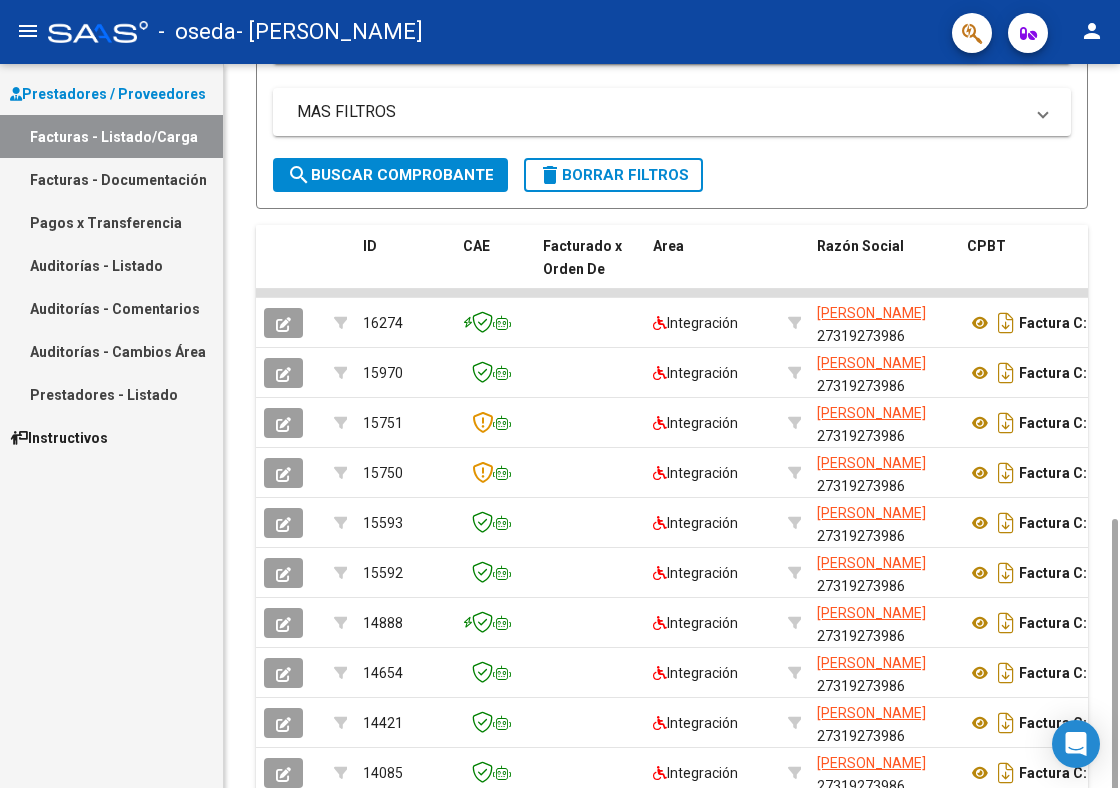 scroll, scrollTop: 585, scrollLeft: 0, axis: vertical 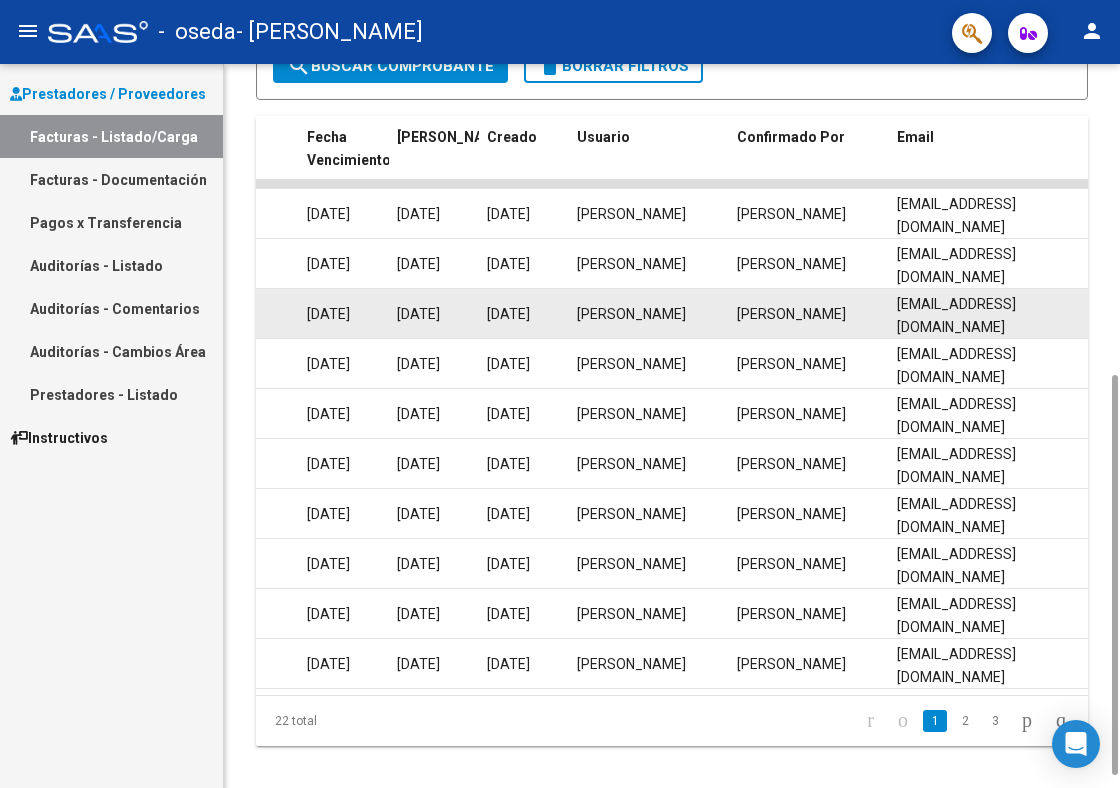 click on "[PERSON_NAME]" 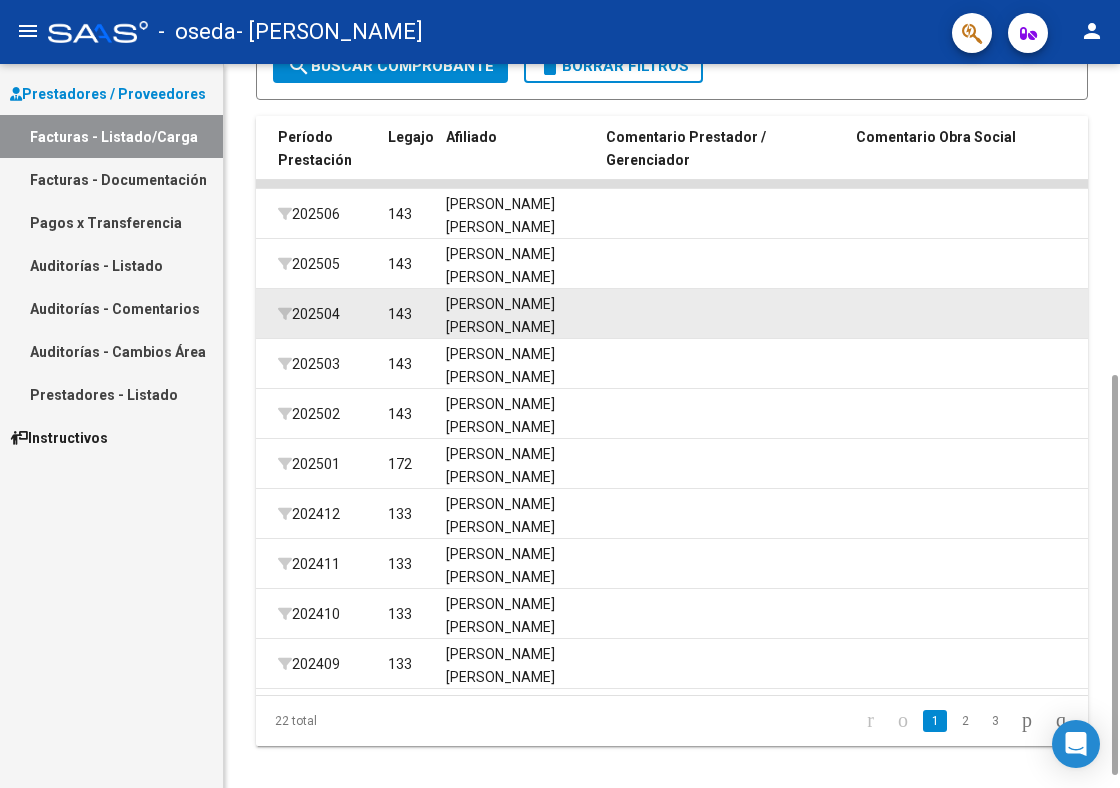 scroll, scrollTop: 0, scrollLeft: 2560, axis: horizontal 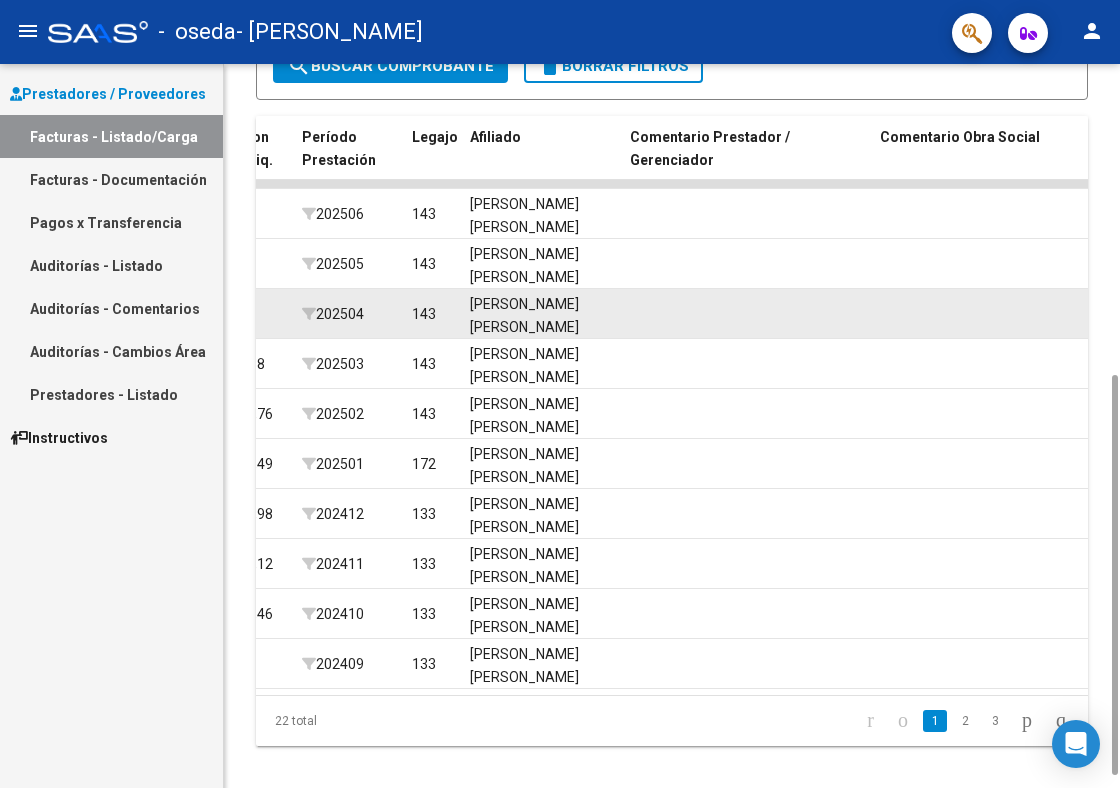 click on "[PERSON_NAME] [PERSON_NAME] 20511211833" 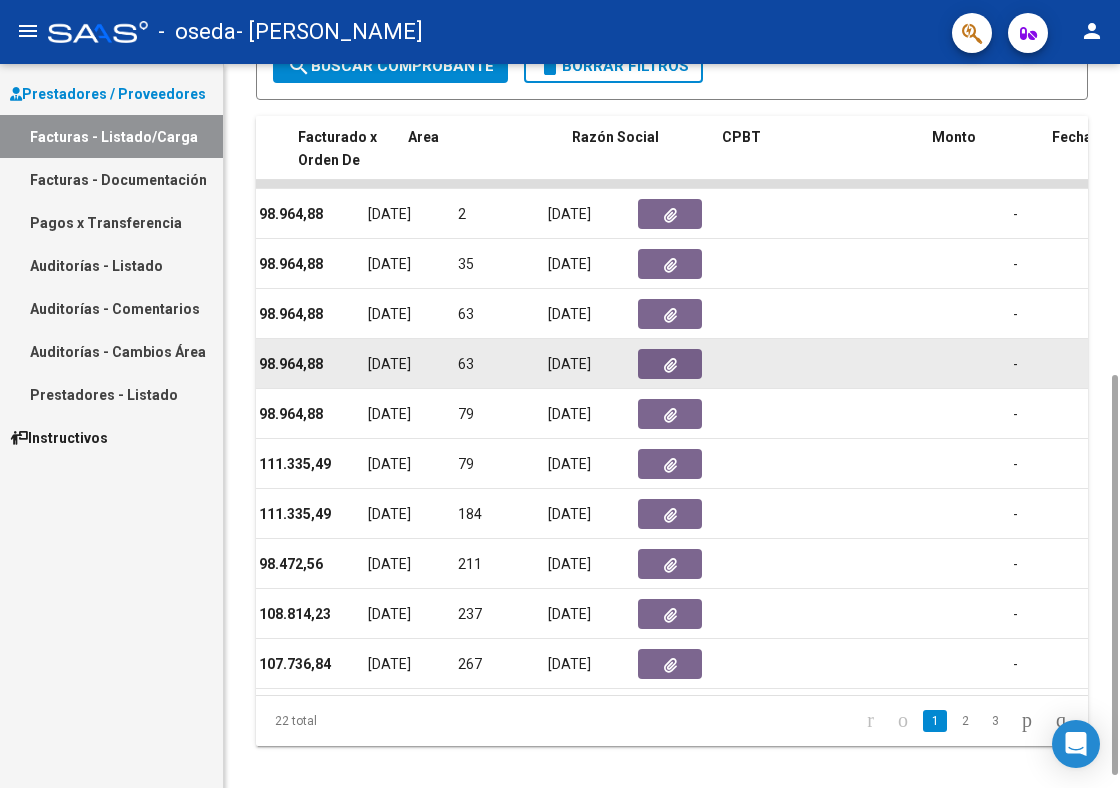 scroll, scrollTop: 0, scrollLeft: 0, axis: both 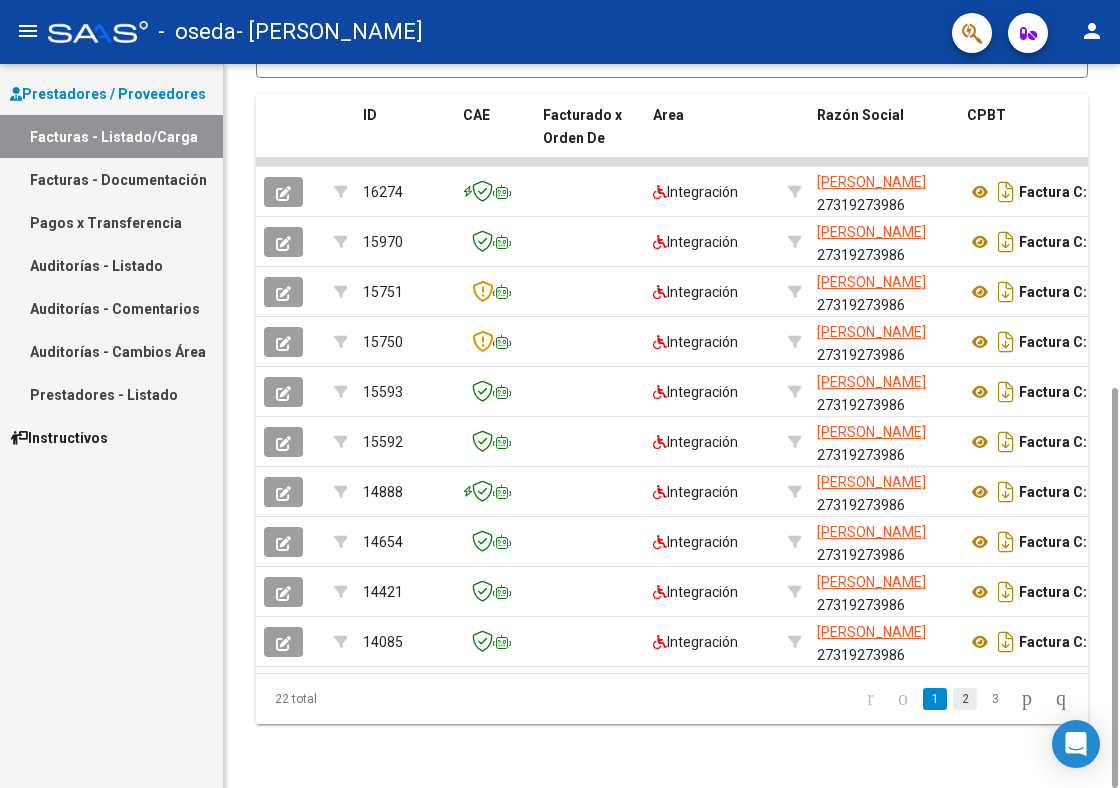 click on "2" 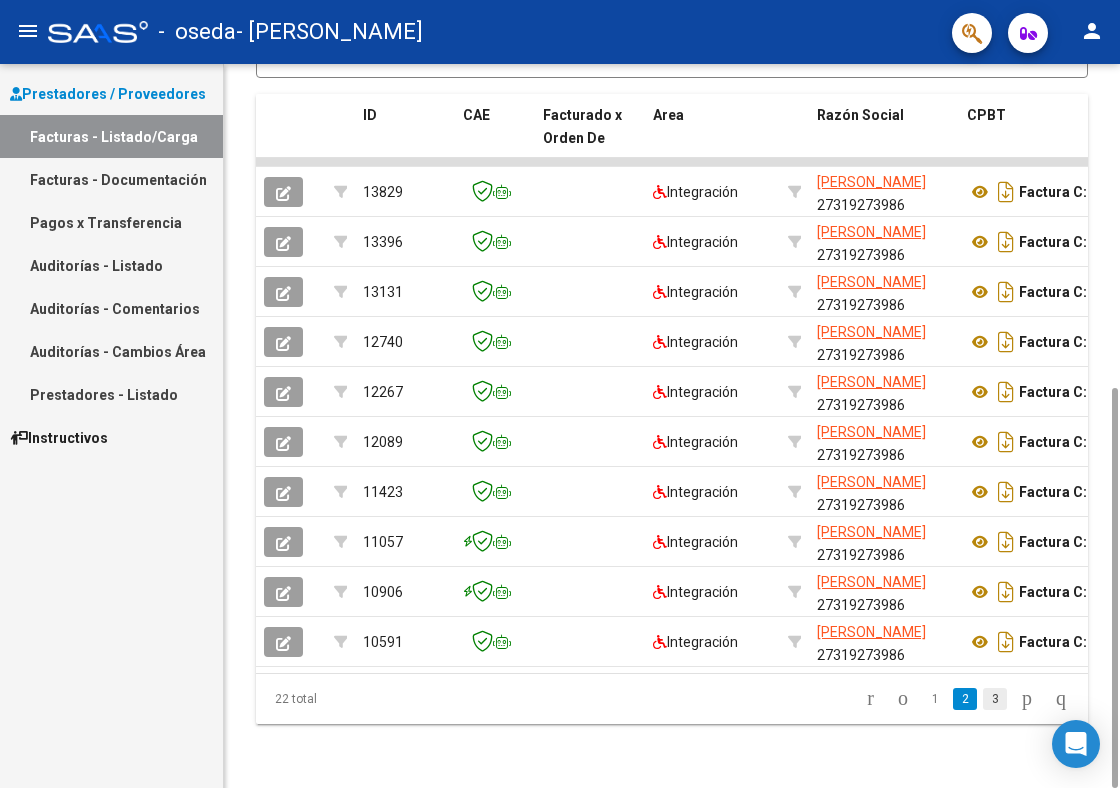 click on "3" 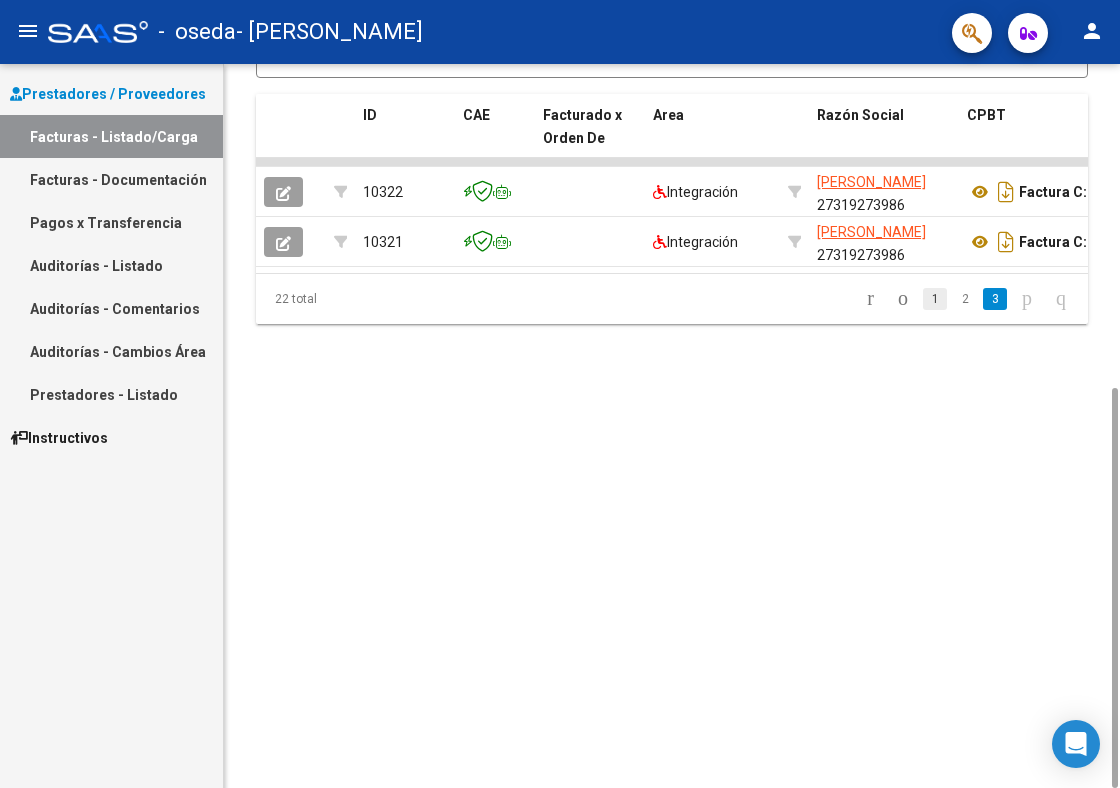 click on "1" 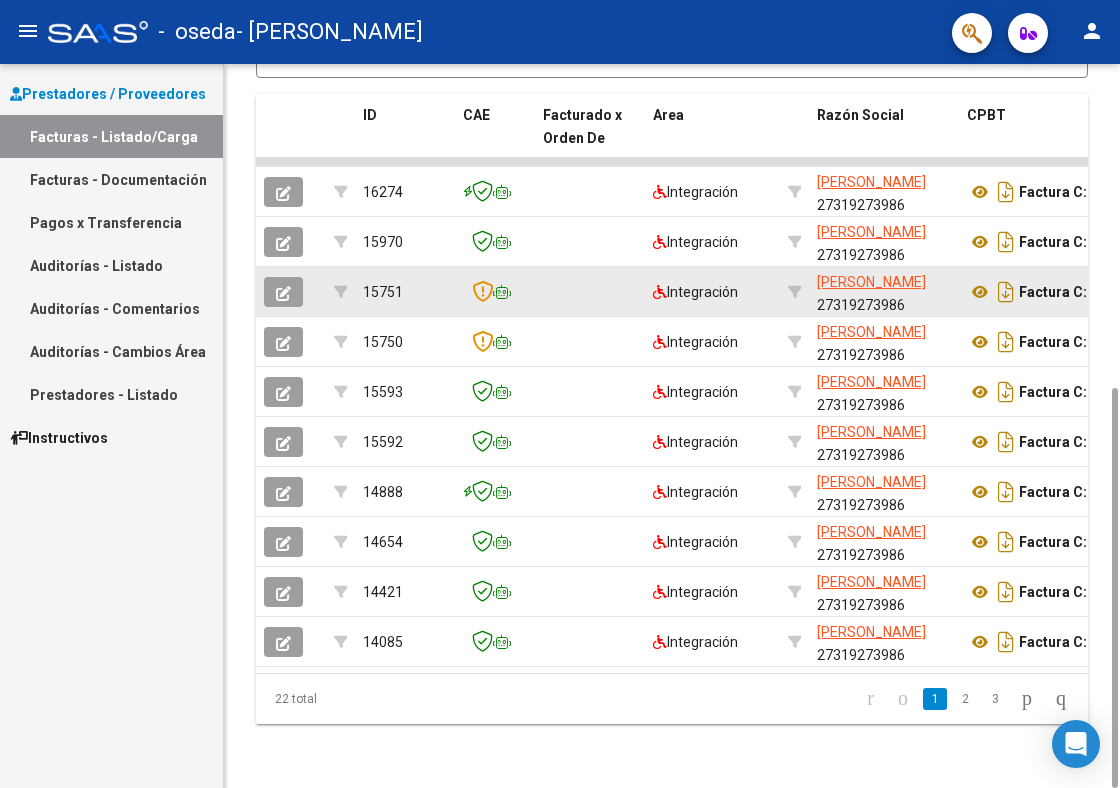 scroll, scrollTop: 26, scrollLeft: 0, axis: vertical 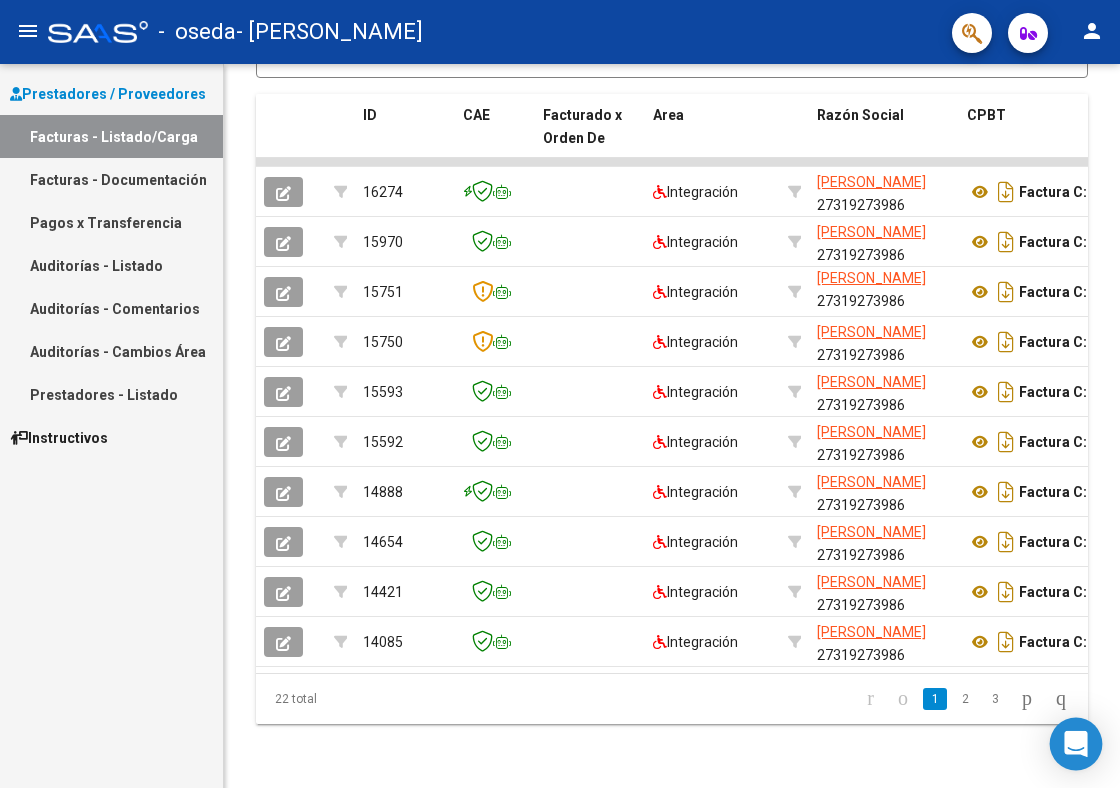 click 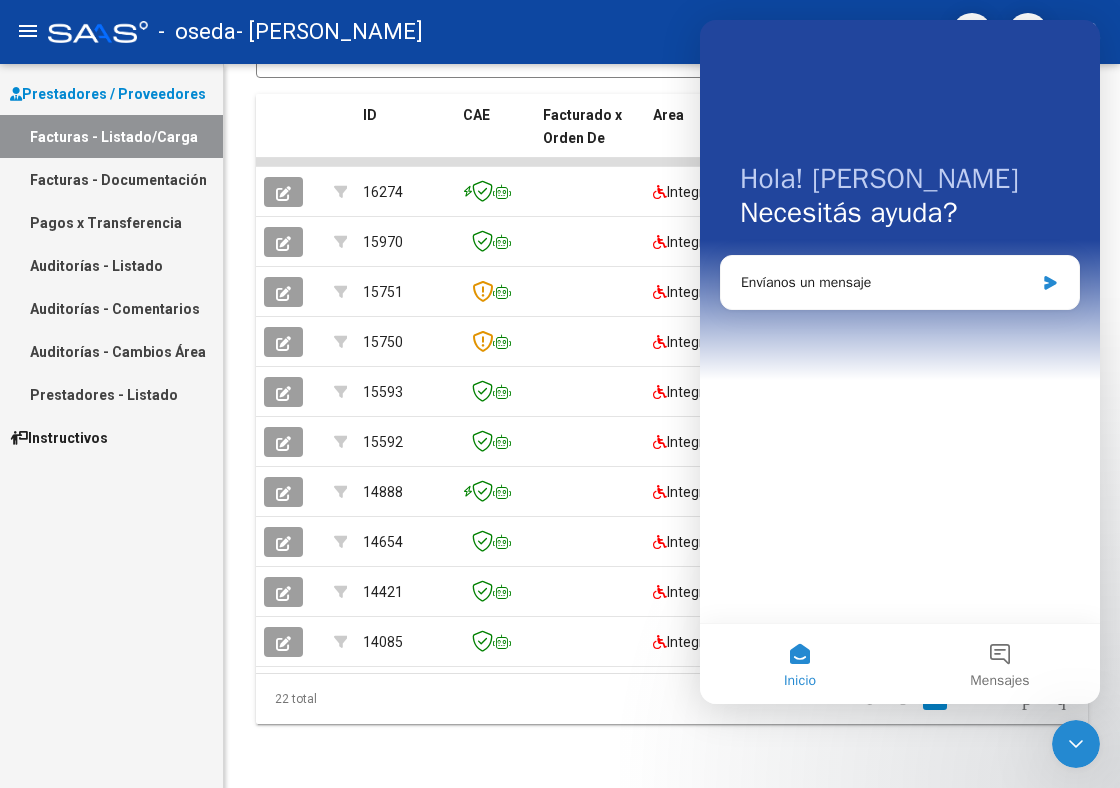 scroll, scrollTop: 0, scrollLeft: 0, axis: both 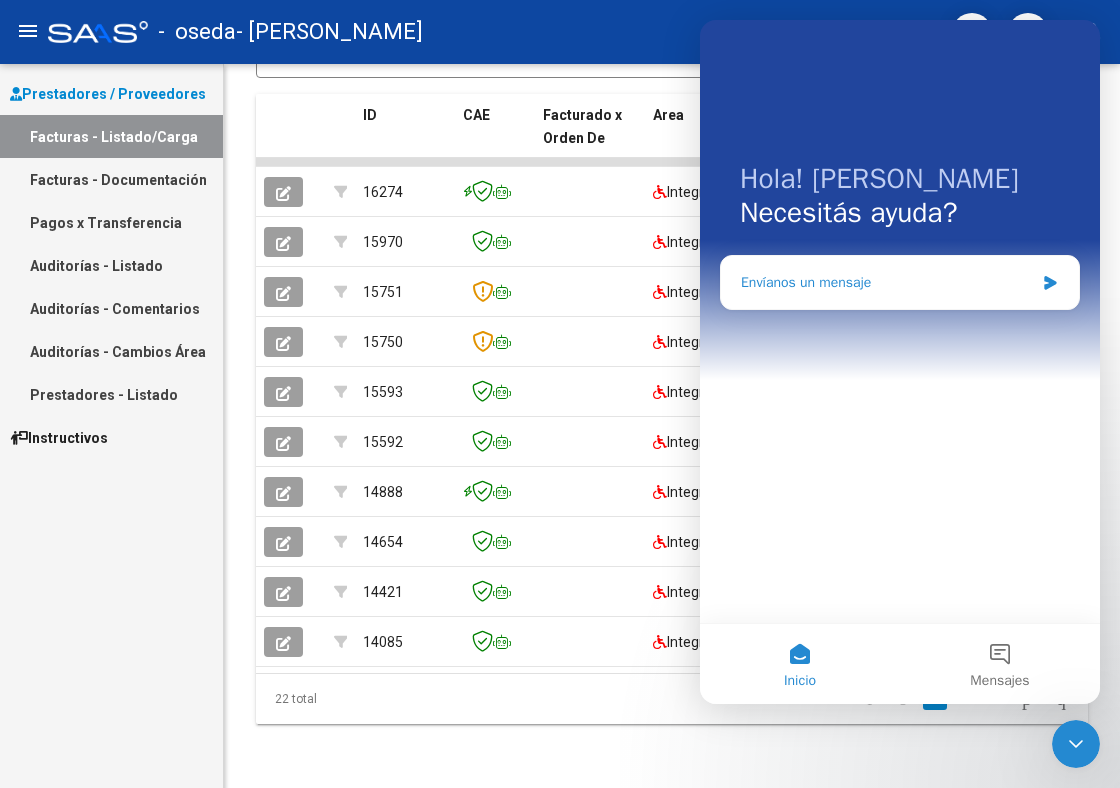 click on "Envíanos un mensaje" at bounding box center [887, 282] 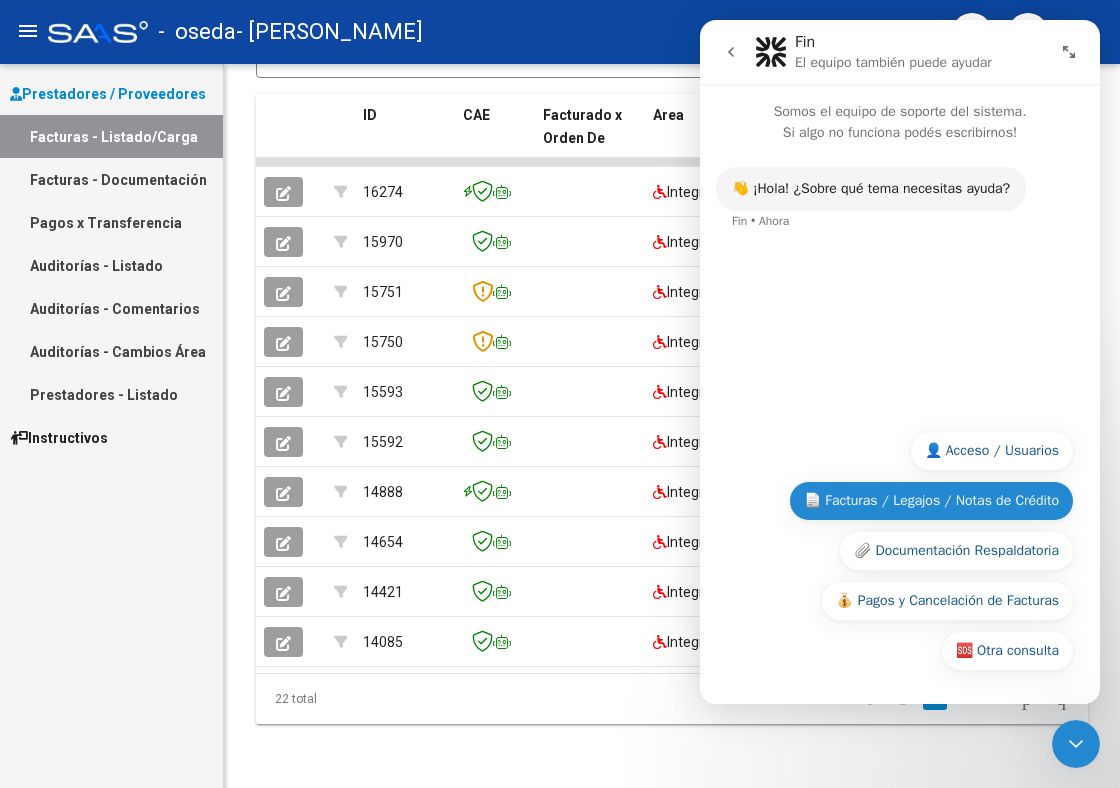 click on "📄 Facturas / Legajos / Notas de Crédito" at bounding box center (931, 501) 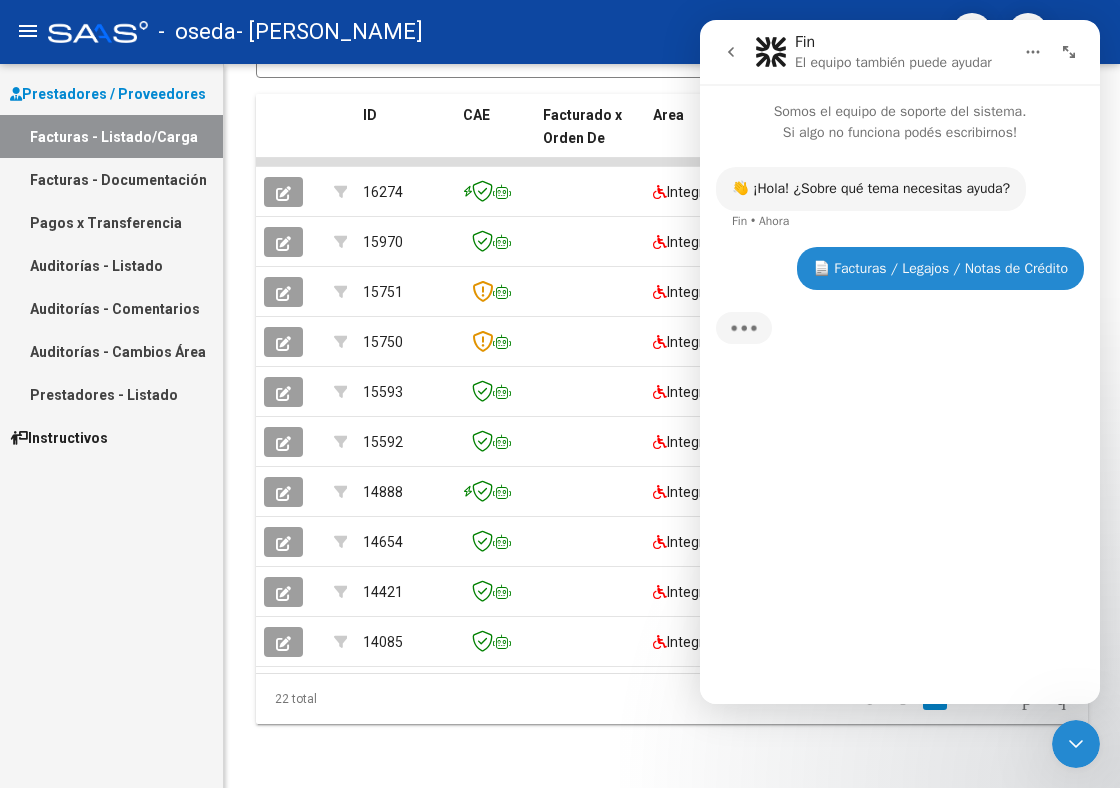 click on "👋 ¡Hola! ¿Sobre qué tema necesitas ayuda? Fin    •   Ahora 📄 Facturas / Legajos / Notas de Crédito [PERSON_NAME] Escribiendo" at bounding box center (900, 415) 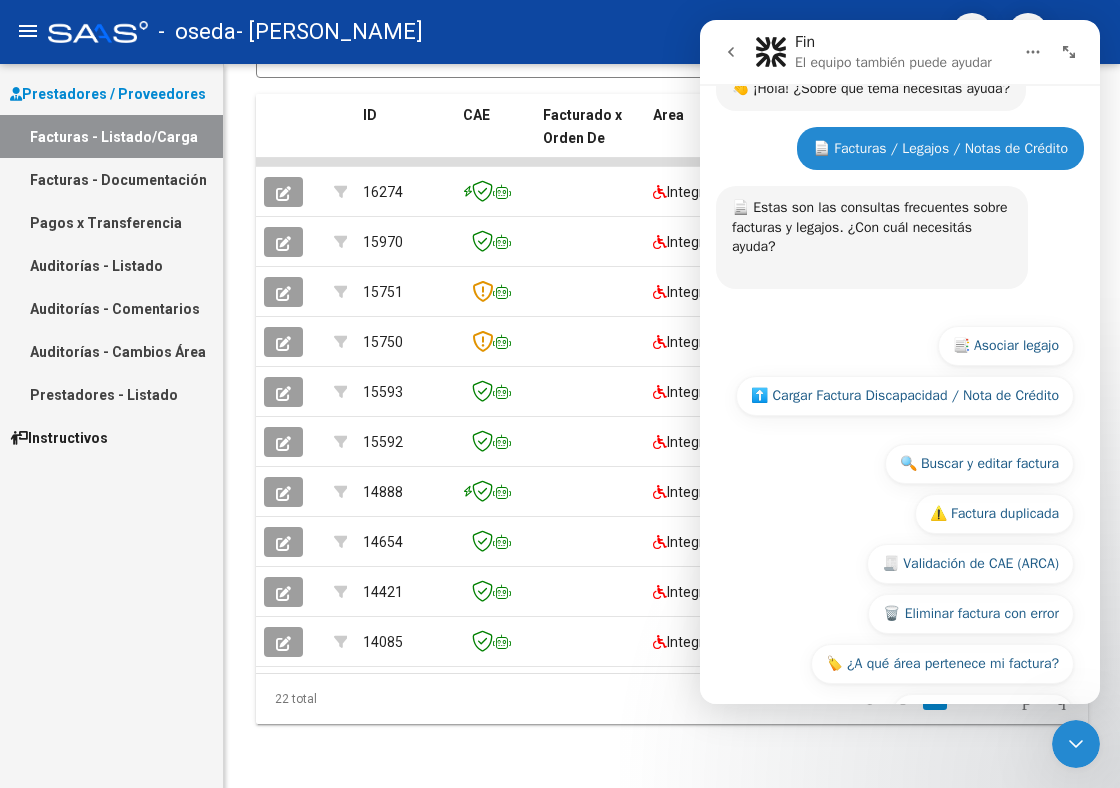 scroll, scrollTop: 232, scrollLeft: 0, axis: vertical 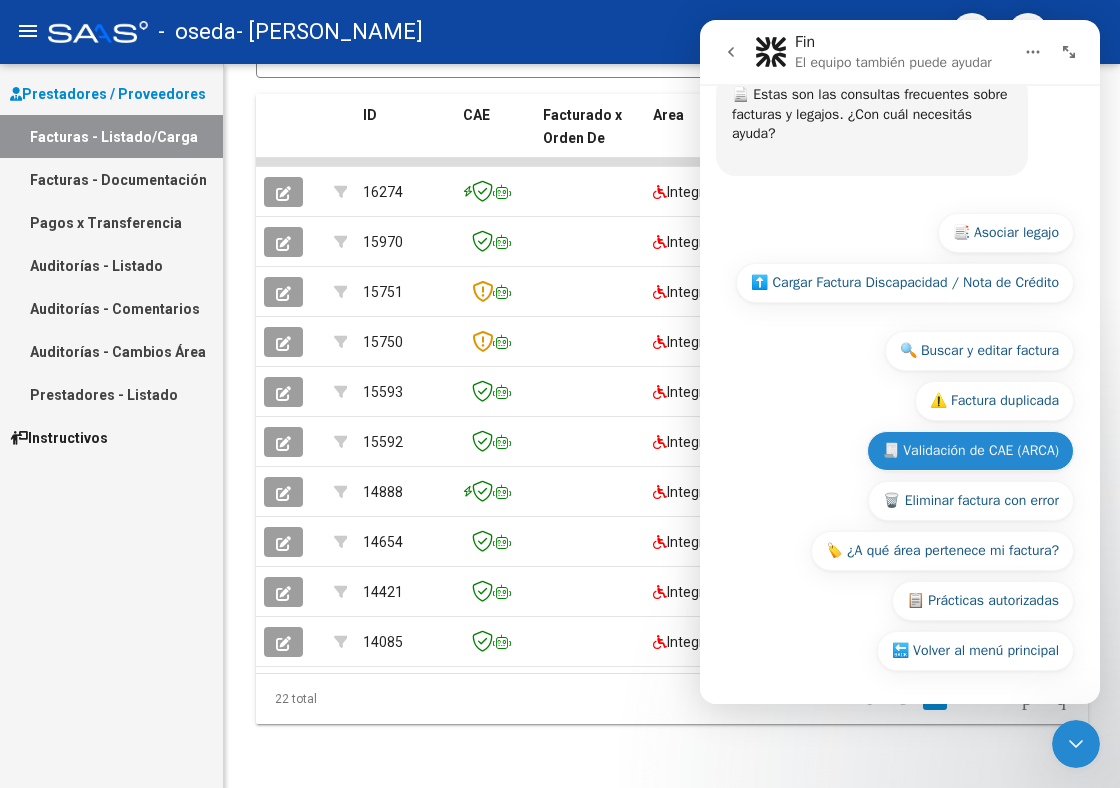 click on "🧾 Validación de CAE (ARCA)" at bounding box center [970, 451] 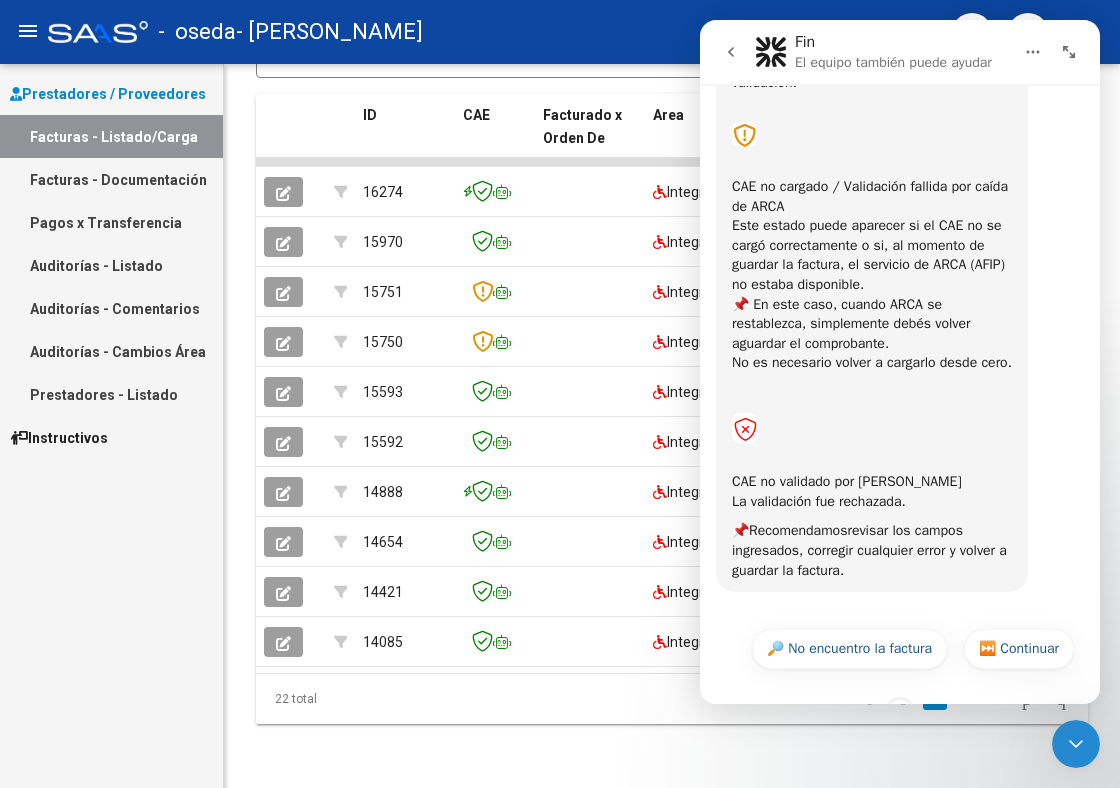 scroll, scrollTop: 1114, scrollLeft: 0, axis: vertical 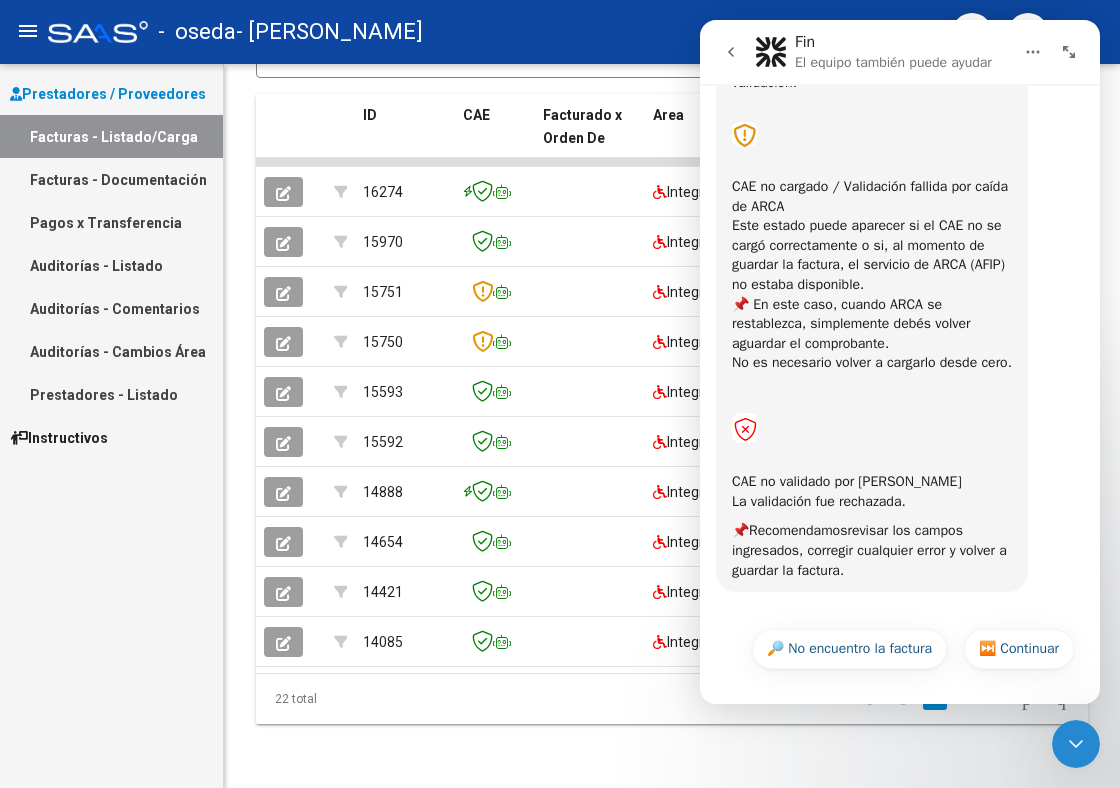 click on "📌  Recomendamos  revisar los campos ingresados, corregir cualquier error y volver a guardar la factura." at bounding box center (872, 550) 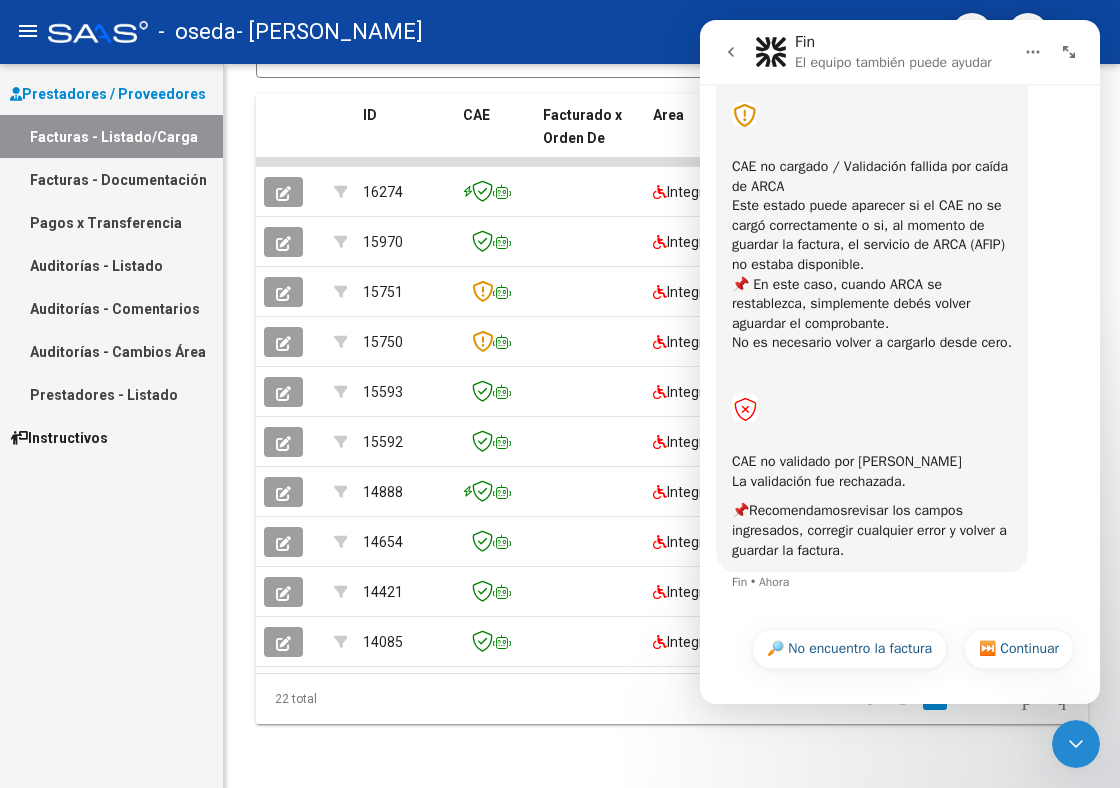 scroll, scrollTop: 1134, scrollLeft: 0, axis: vertical 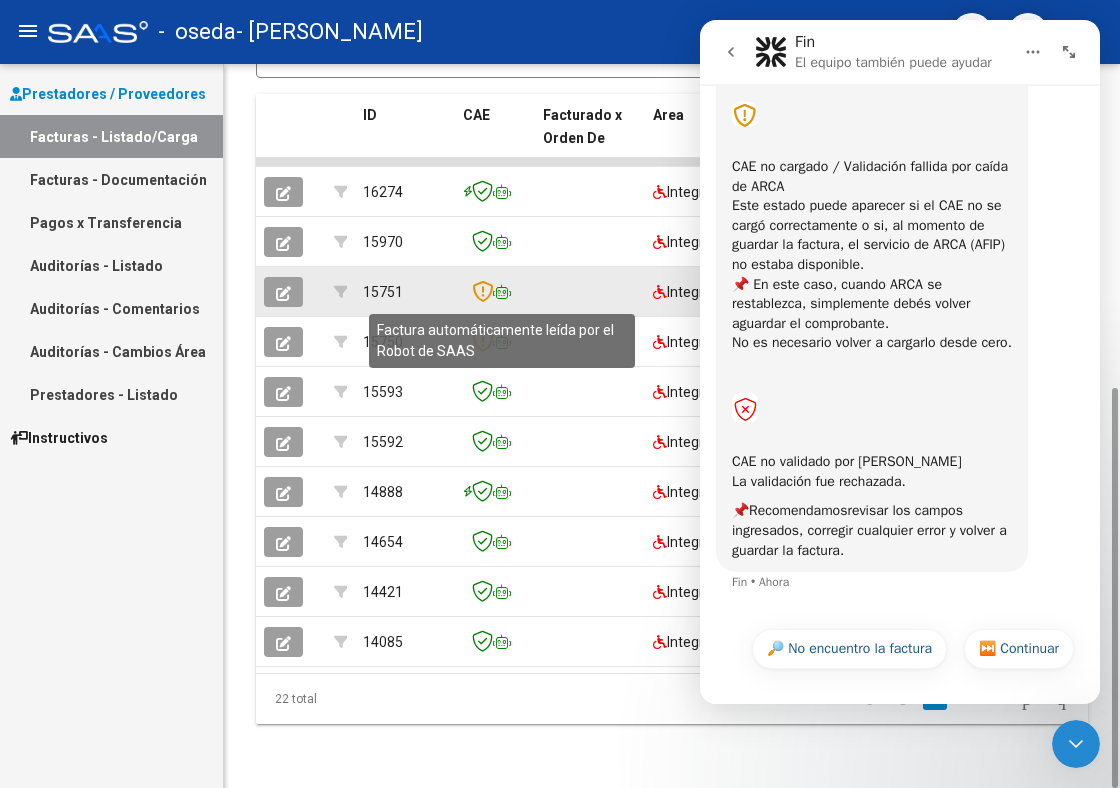 click 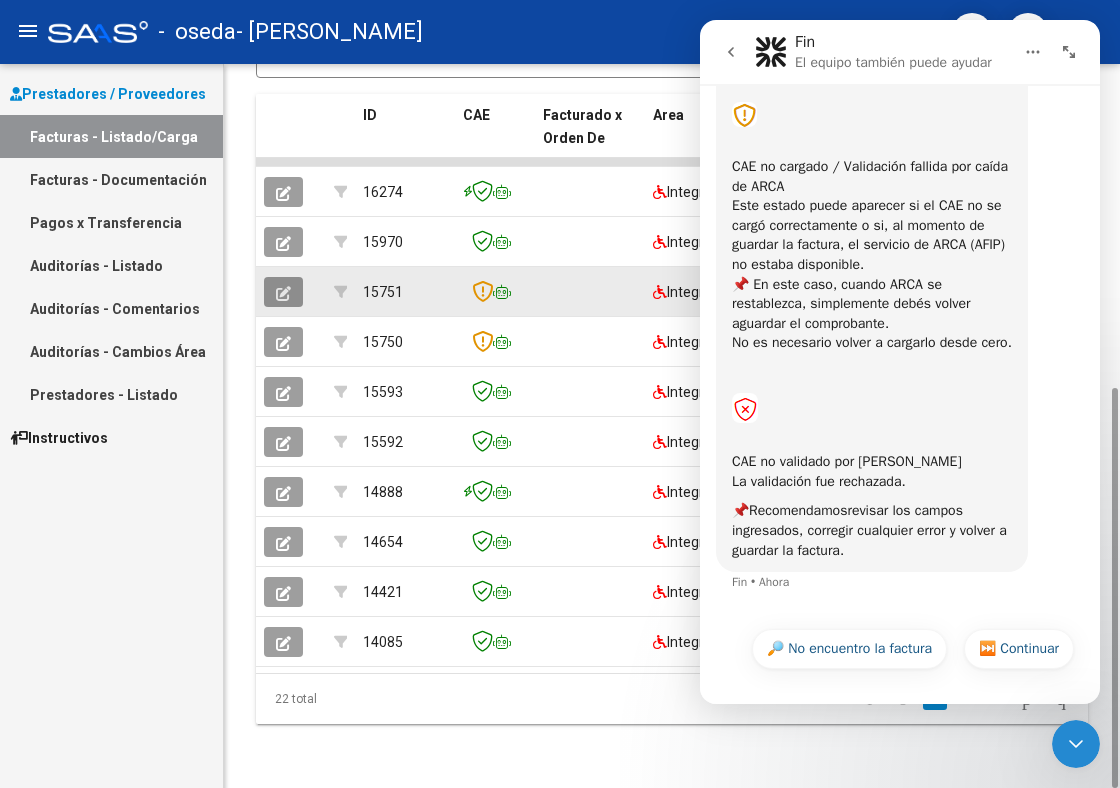 click 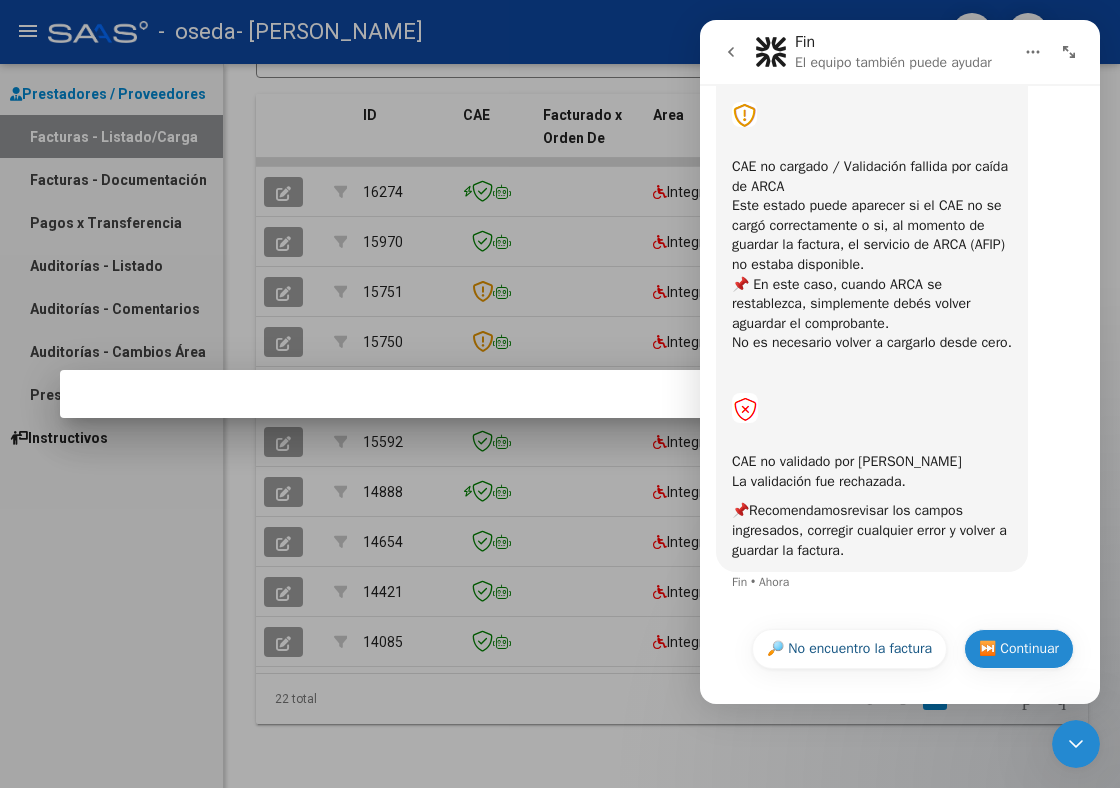 click on "⏭️ Continuar" at bounding box center (1019, 649) 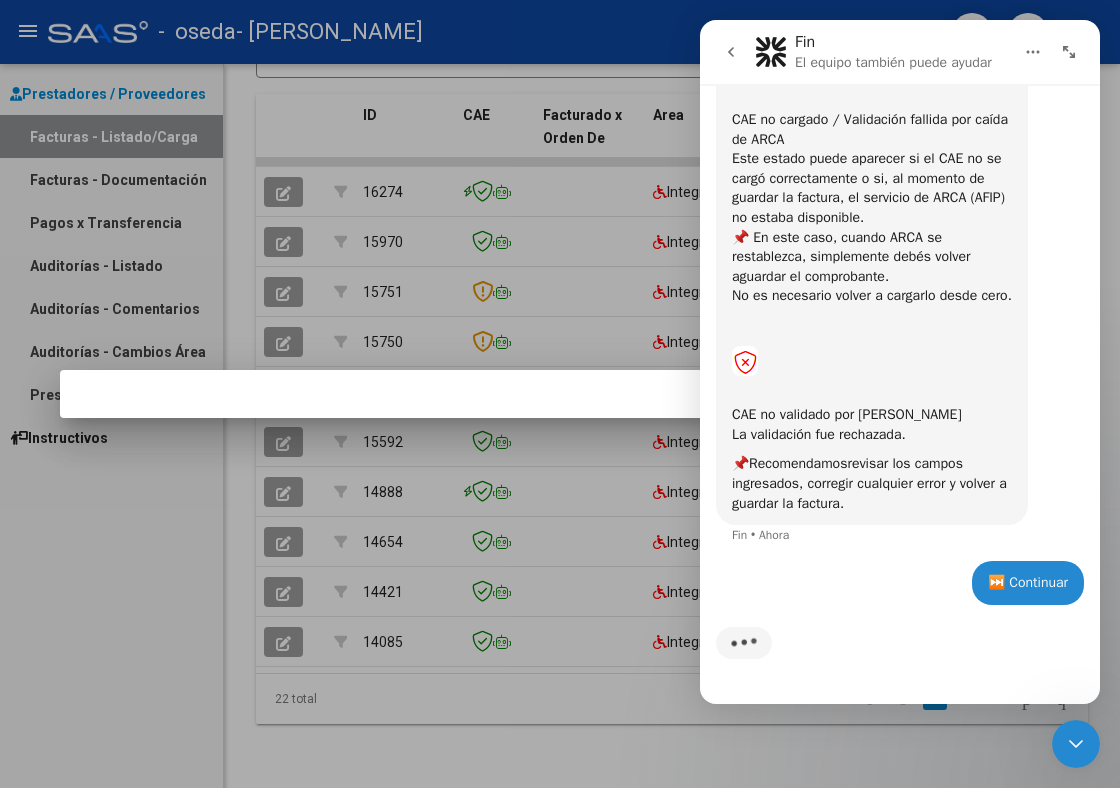 scroll, scrollTop: 1188, scrollLeft: 0, axis: vertical 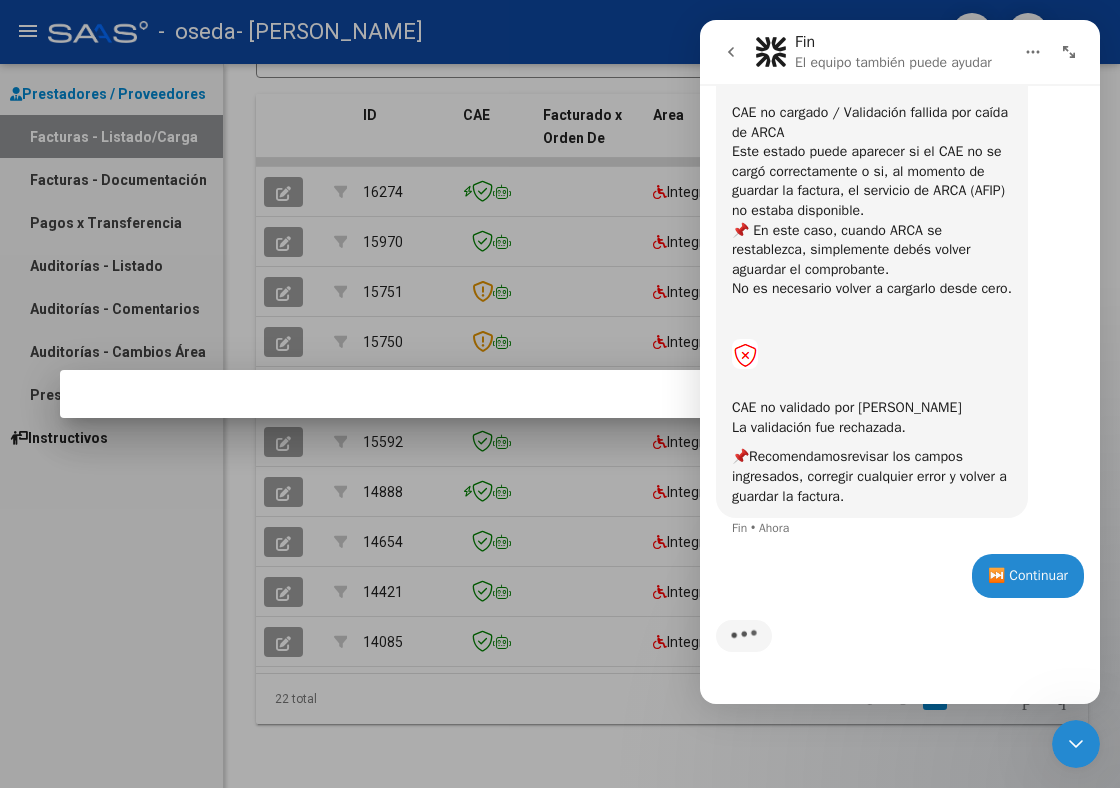 click at bounding box center (560, 394) 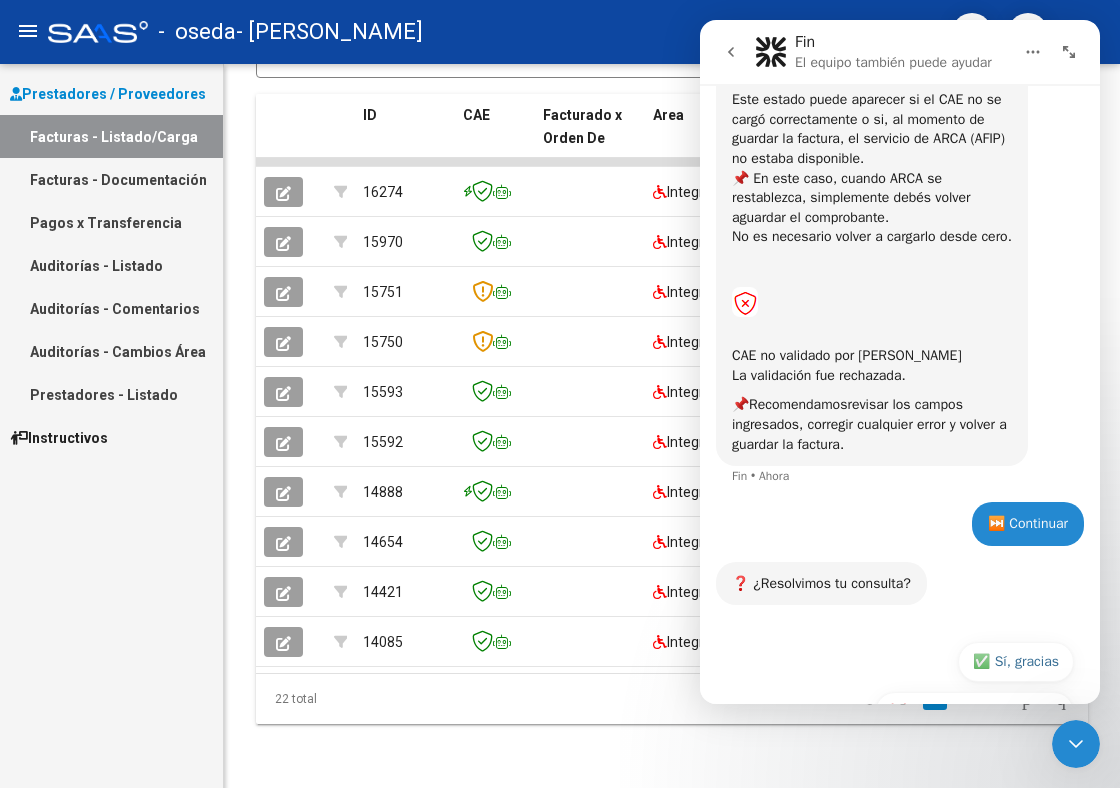 scroll, scrollTop: 1351, scrollLeft: 0, axis: vertical 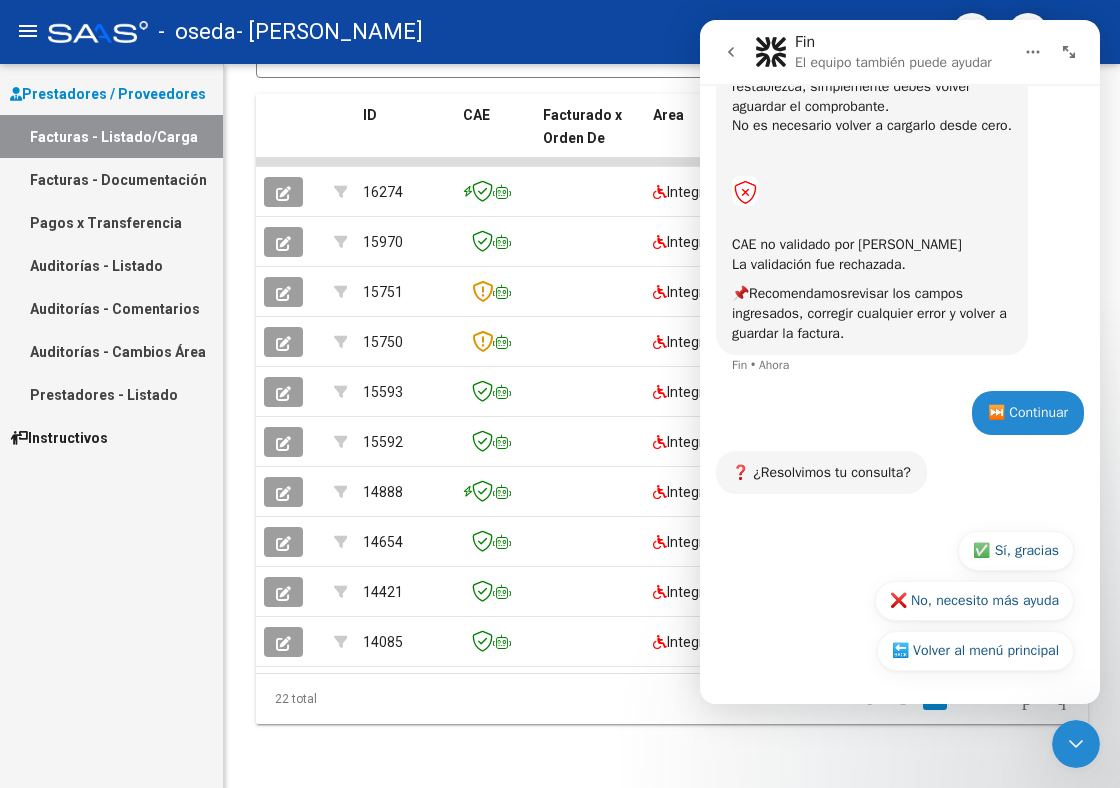 click 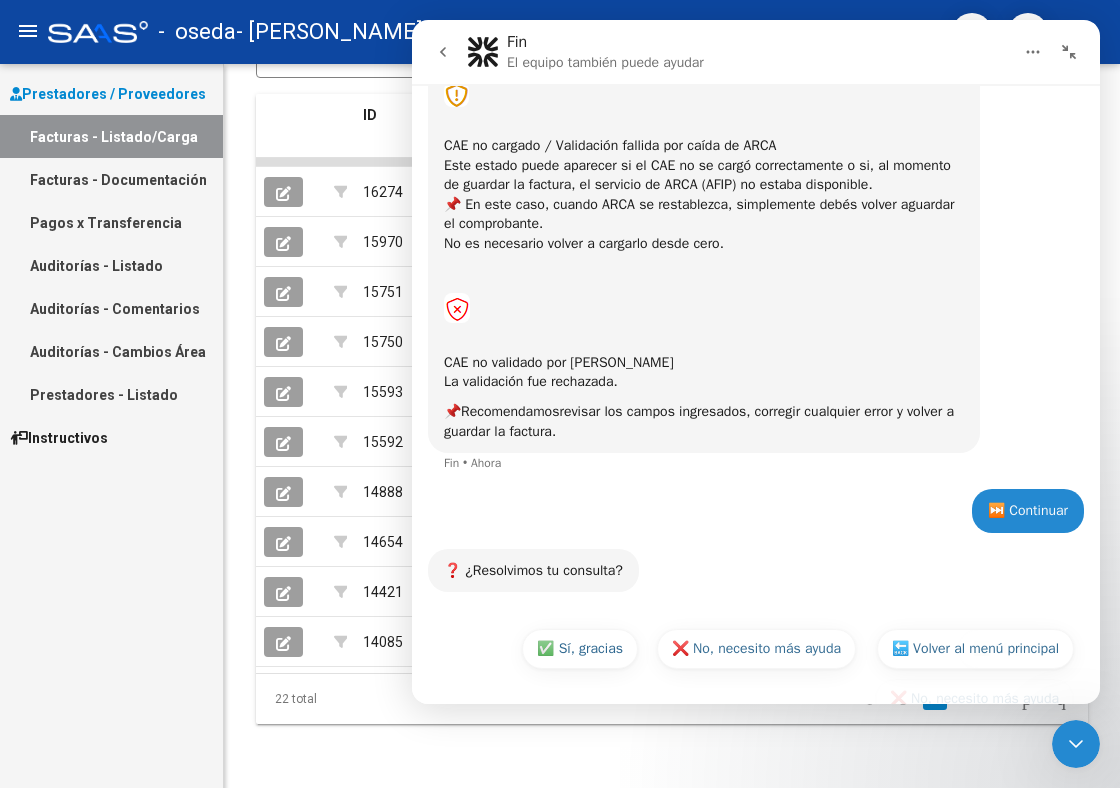 scroll, scrollTop: 882, scrollLeft: 0, axis: vertical 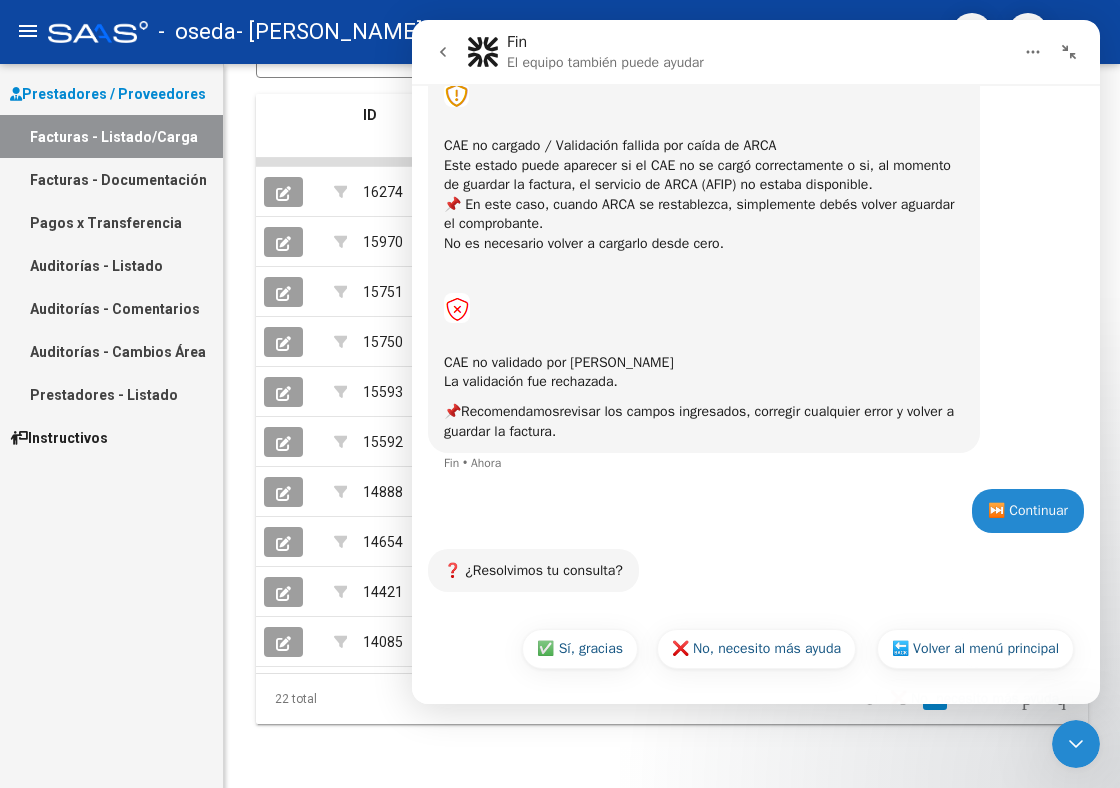 click 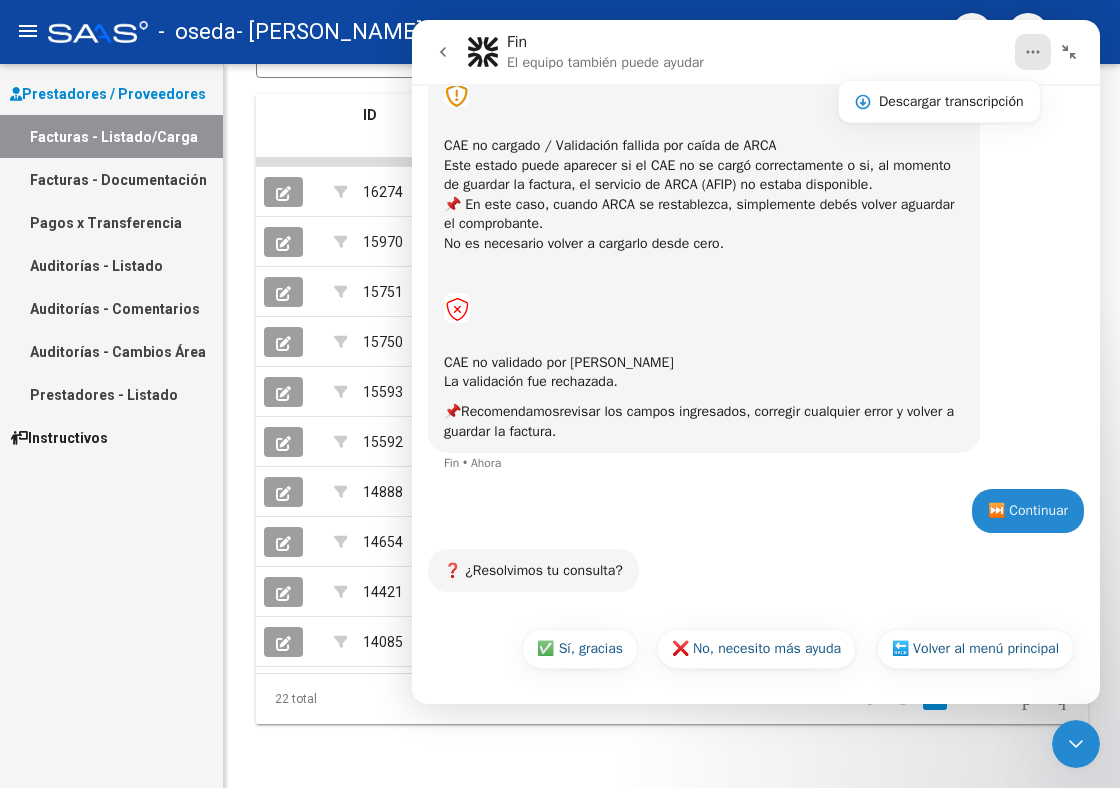 click 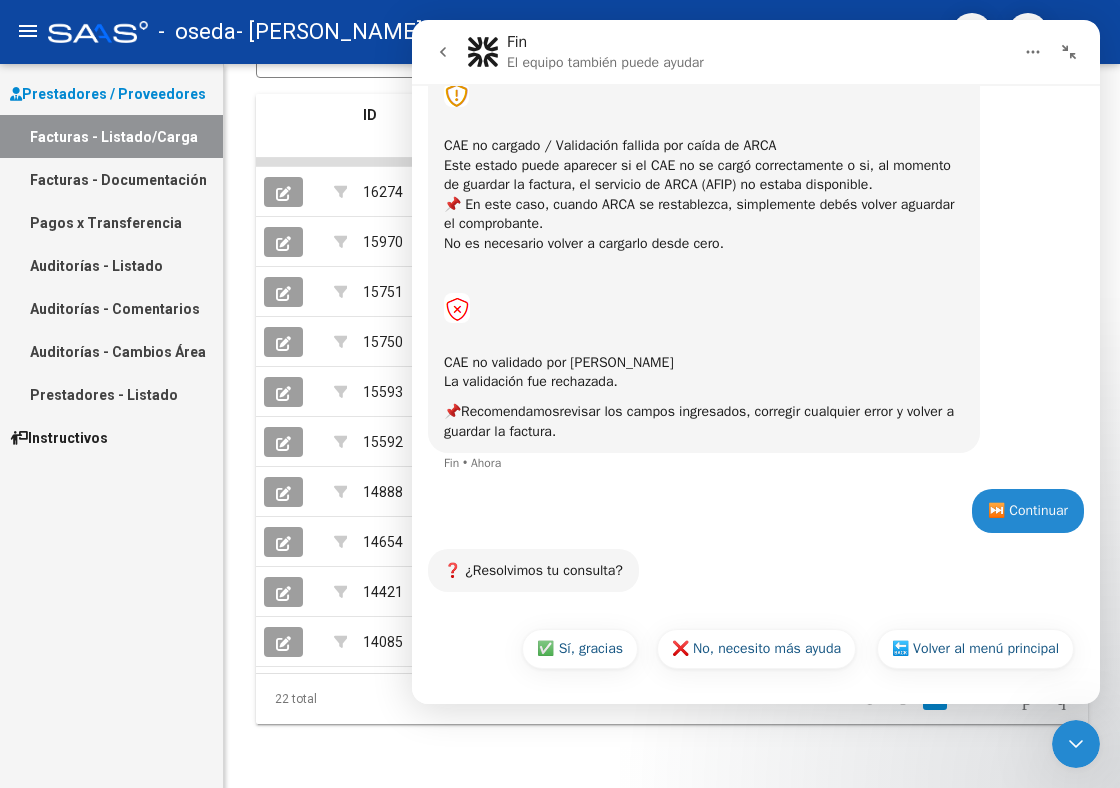click 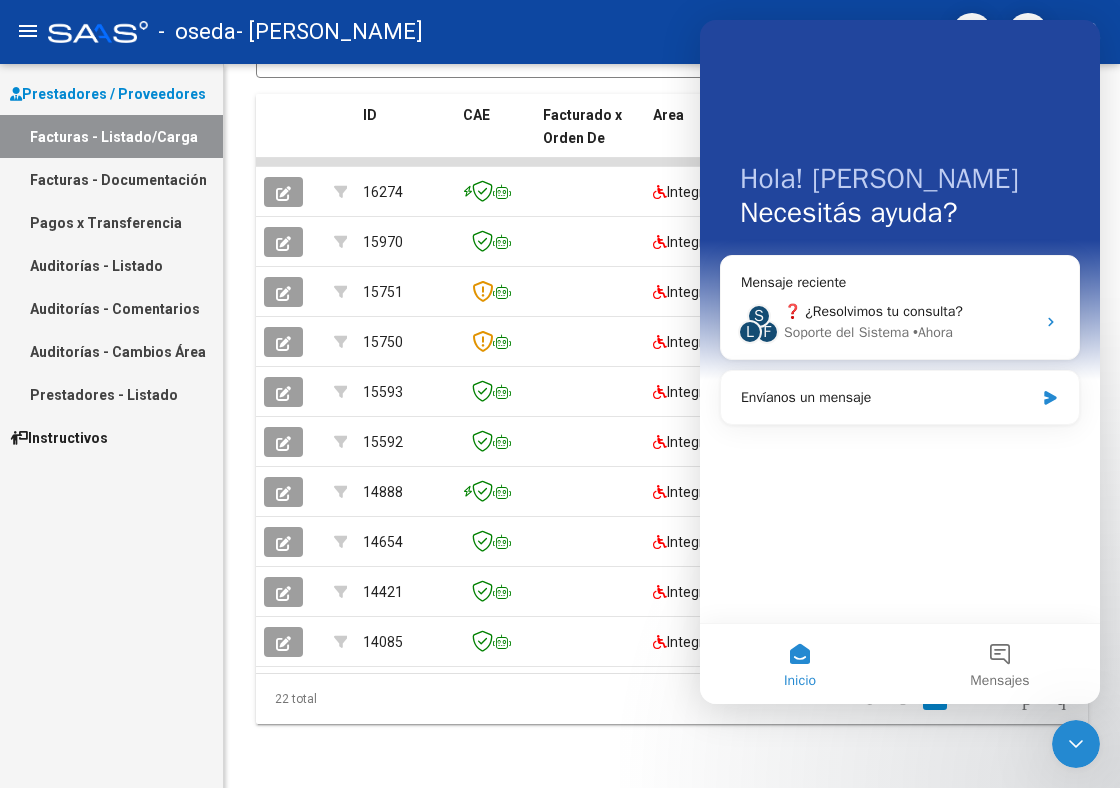 scroll, scrollTop: 0, scrollLeft: 0, axis: both 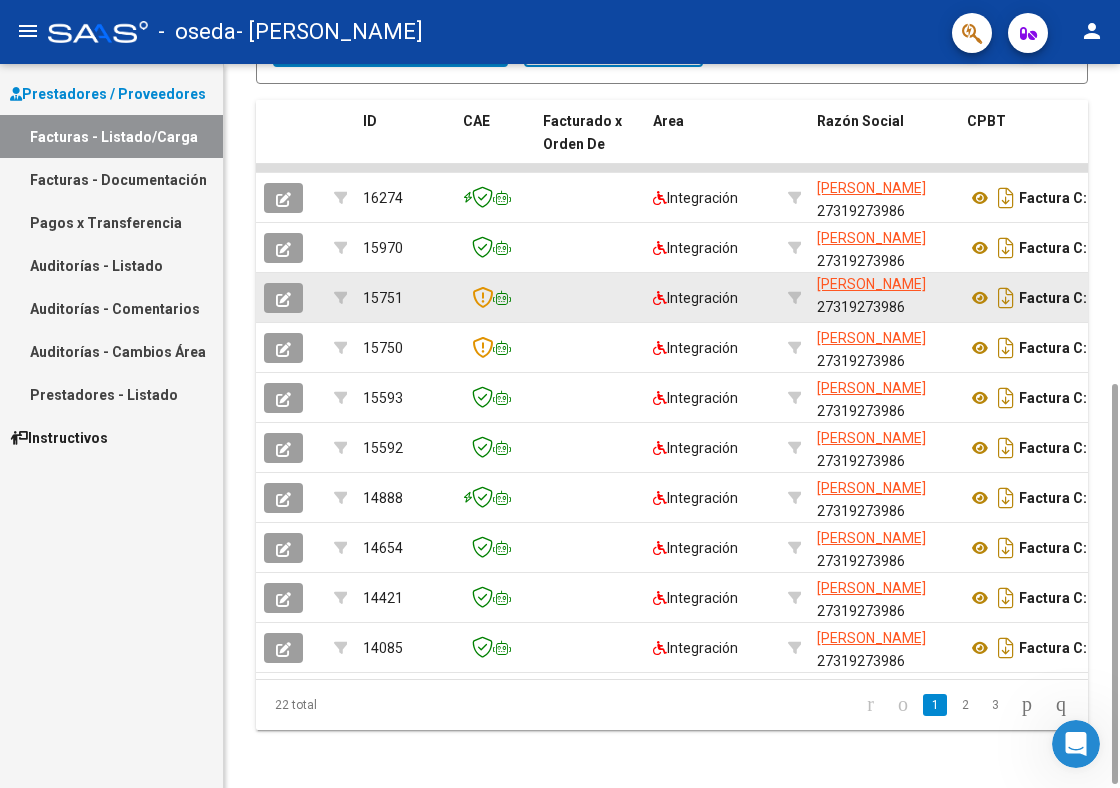 click 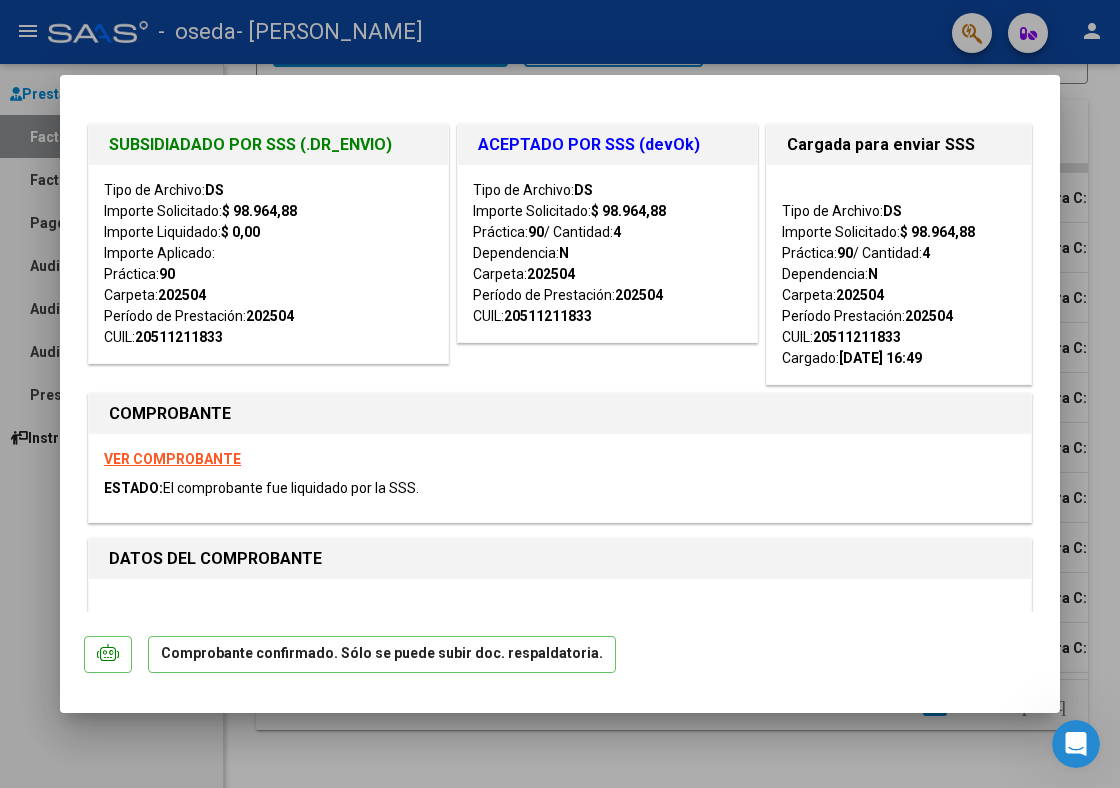 click at bounding box center [560, 394] 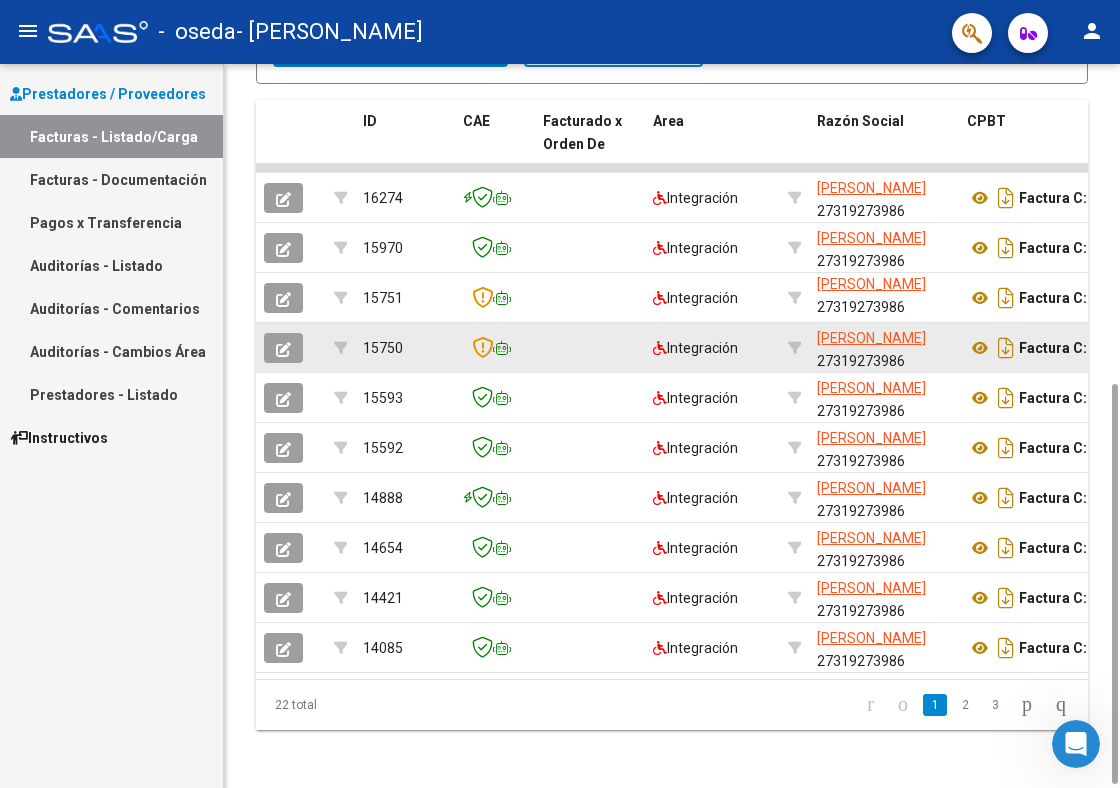 click 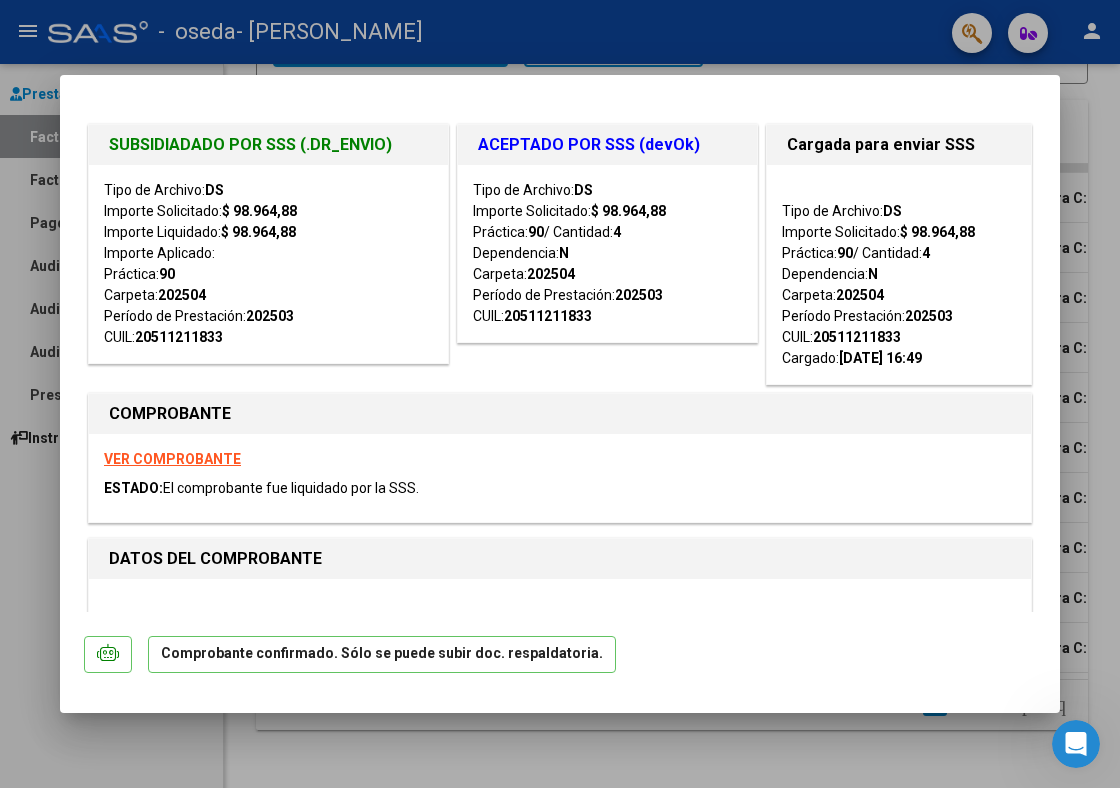 click at bounding box center (560, 394) 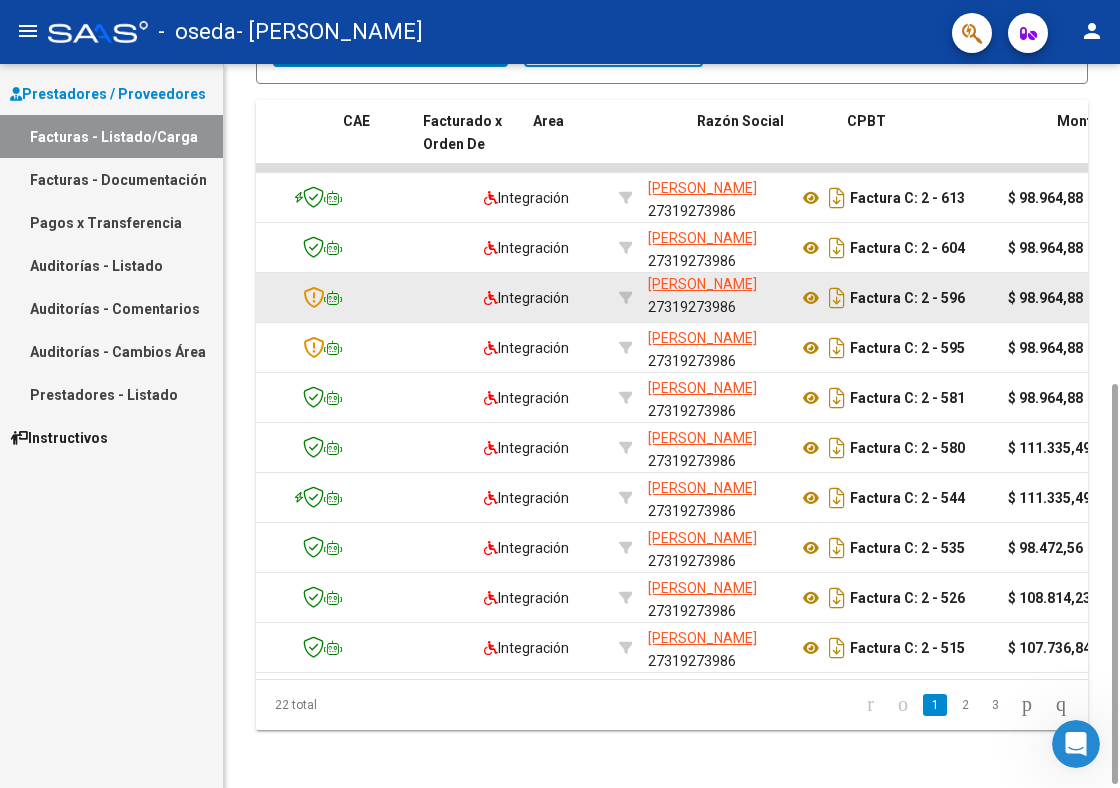 scroll, scrollTop: 0, scrollLeft: 0, axis: both 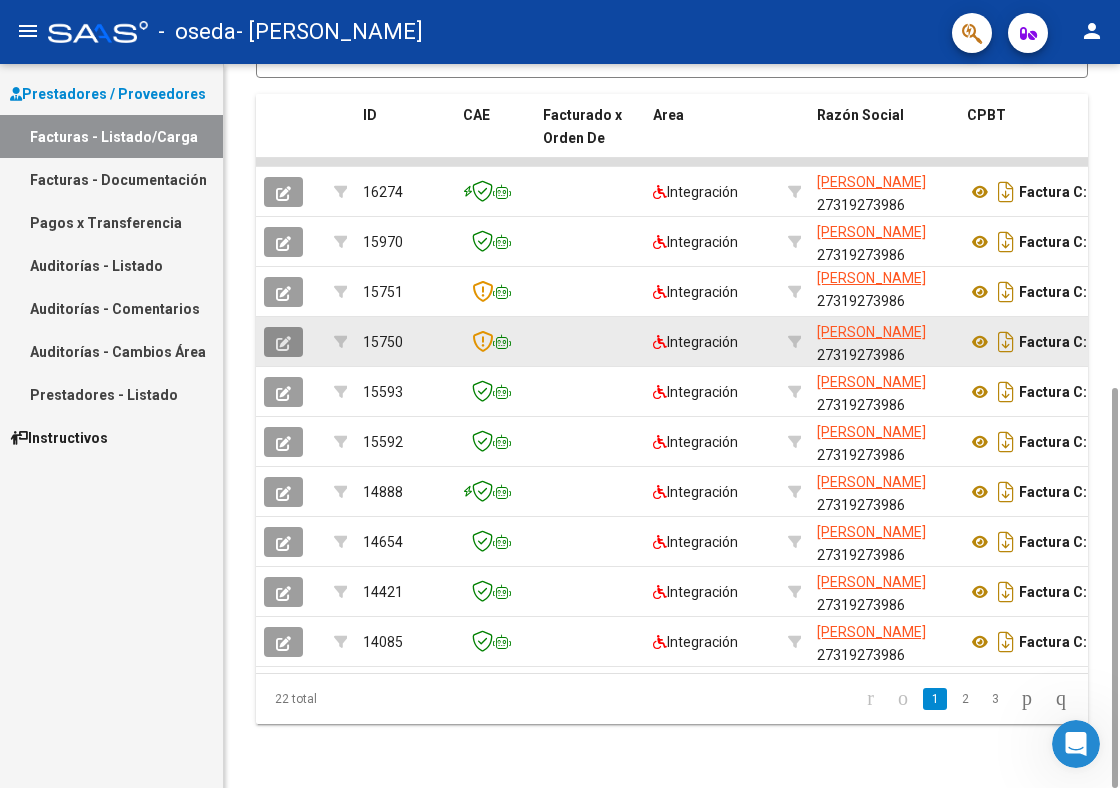 click 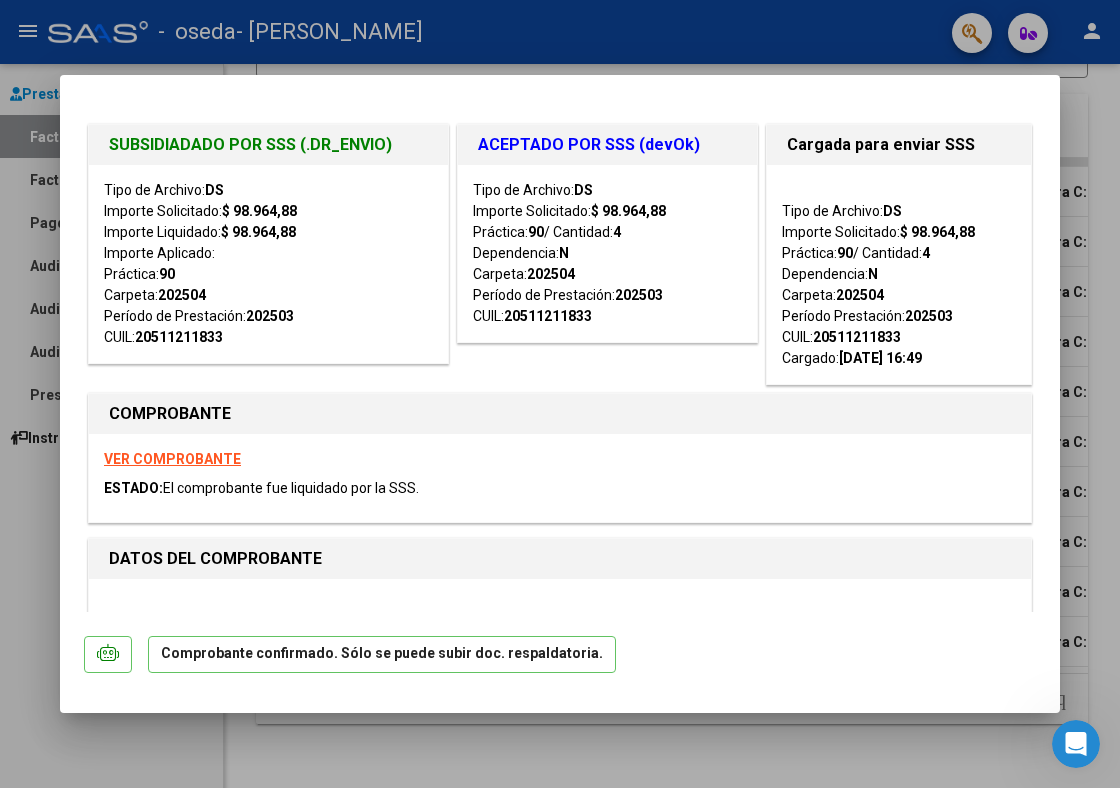 click at bounding box center (560, 394) 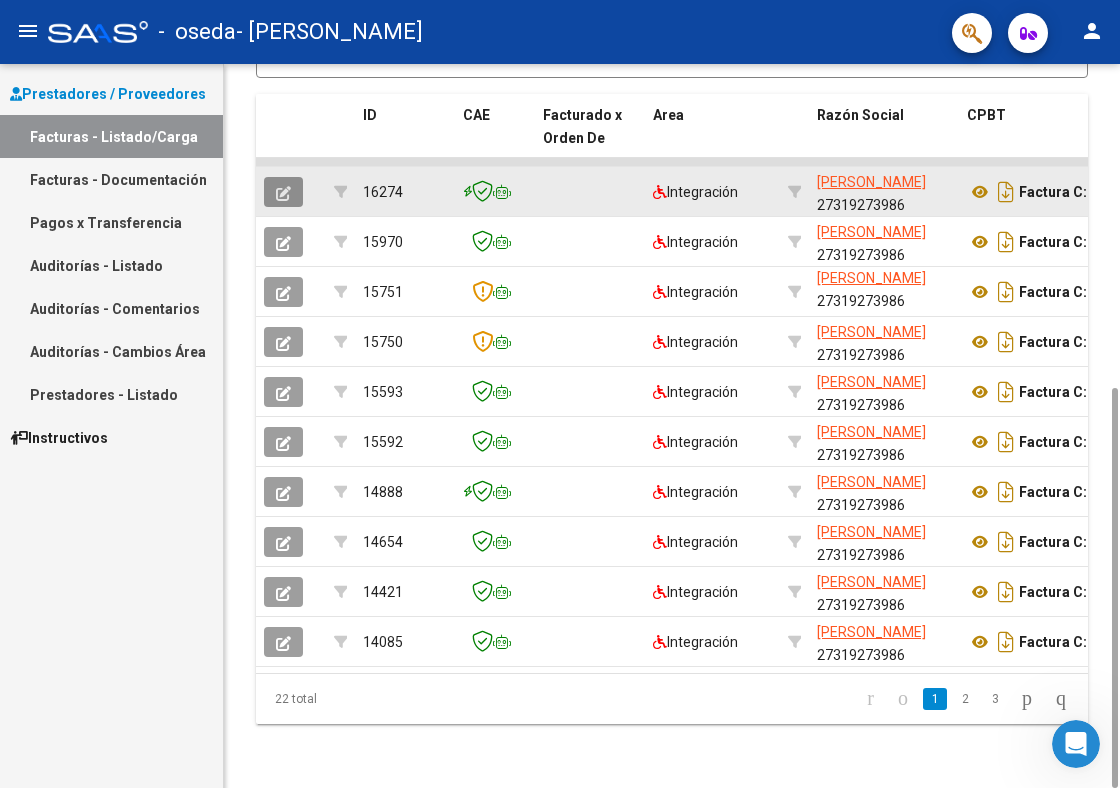 click 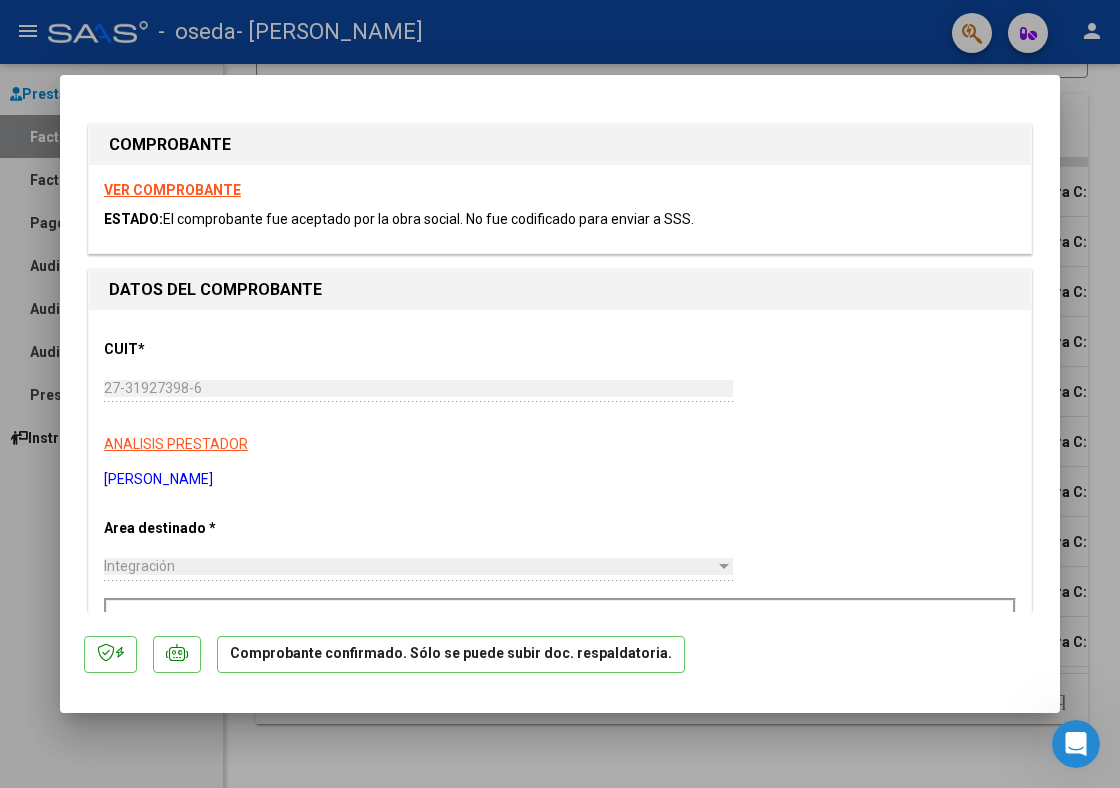 click at bounding box center [560, 394] 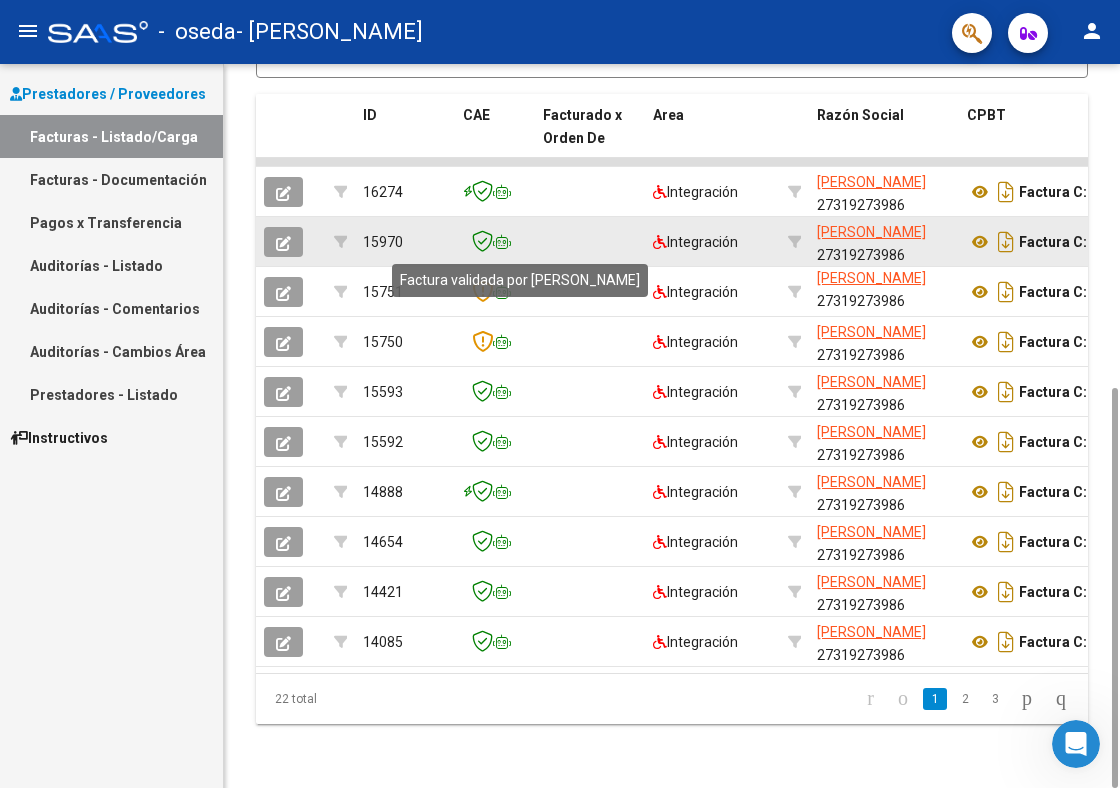 click 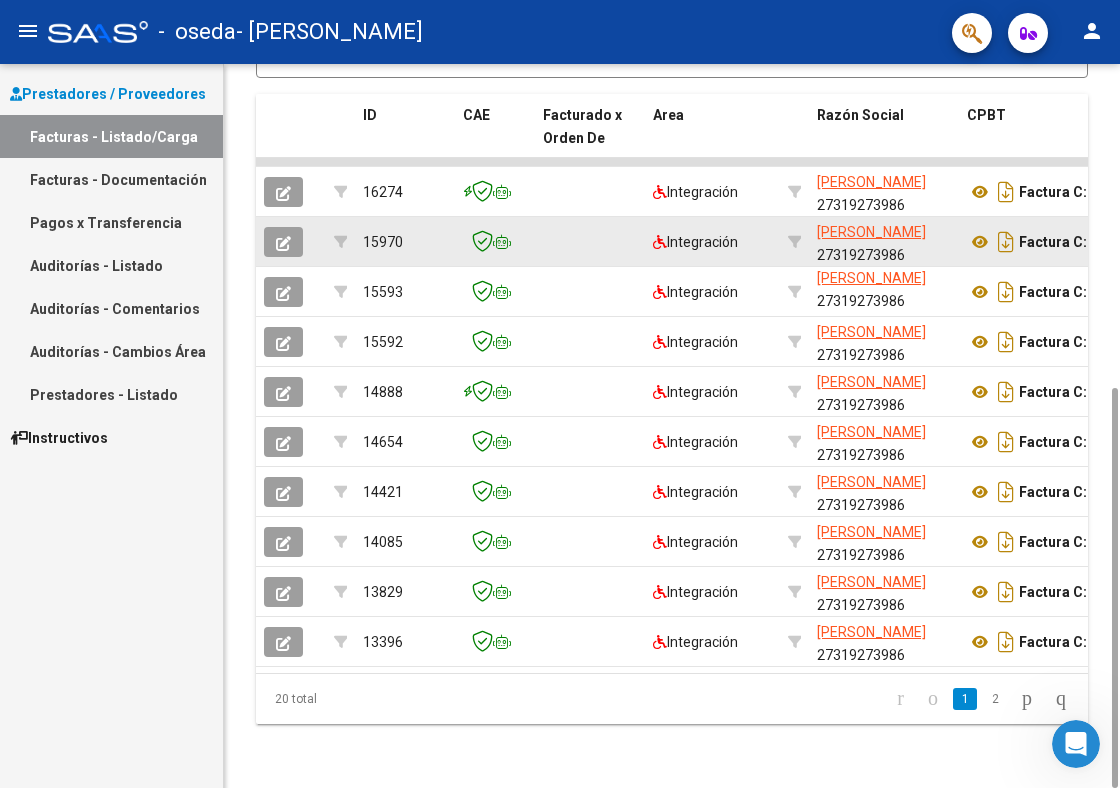 click 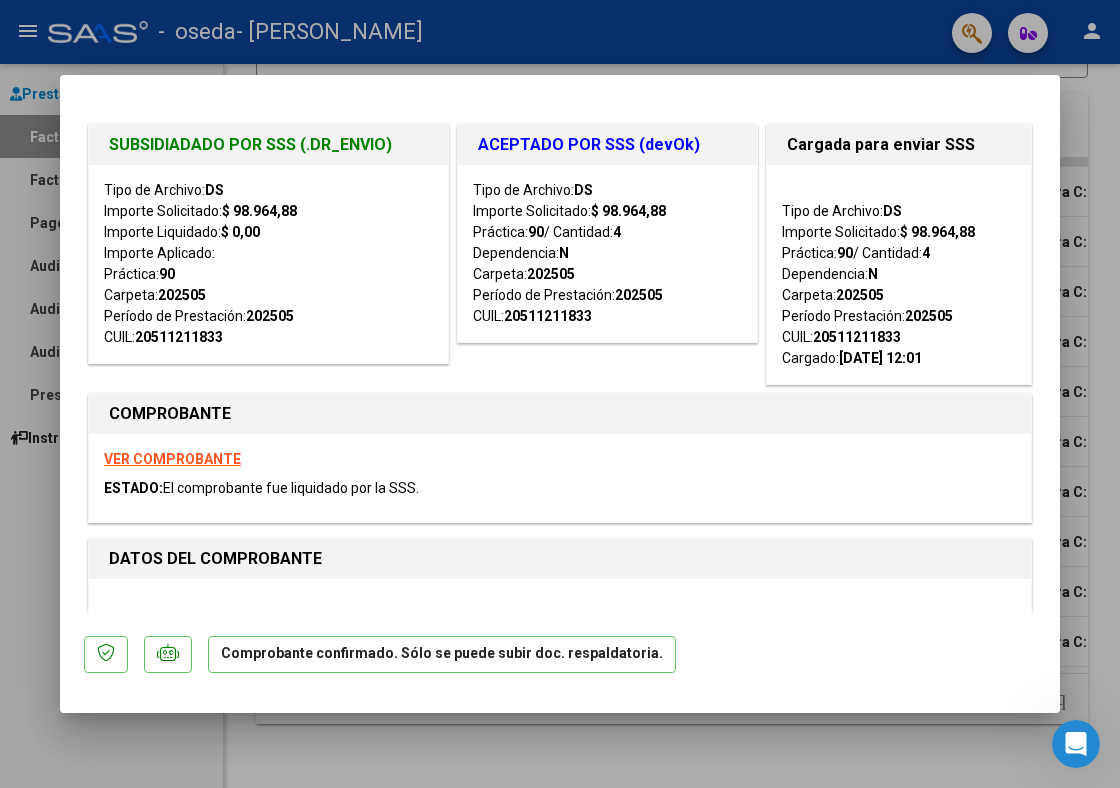 click at bounding box center [560, 394] 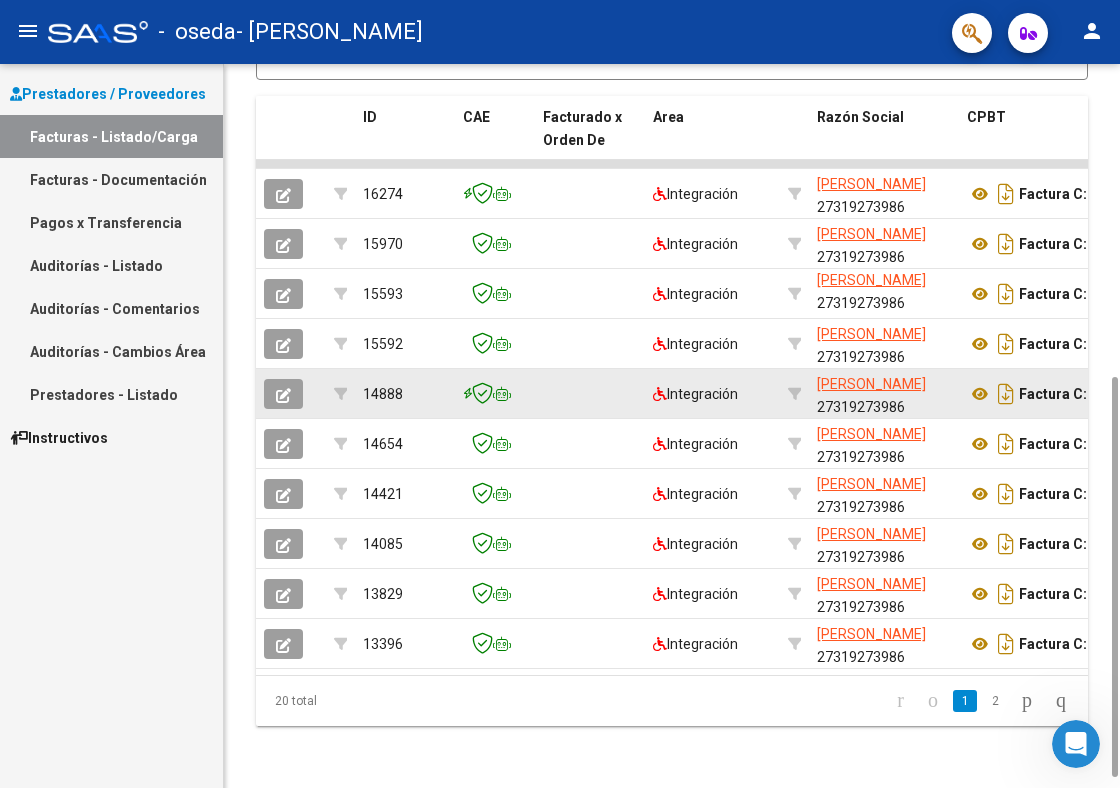 scroll, scrollTop: 577, scrollLeft: 0, axis: vertical 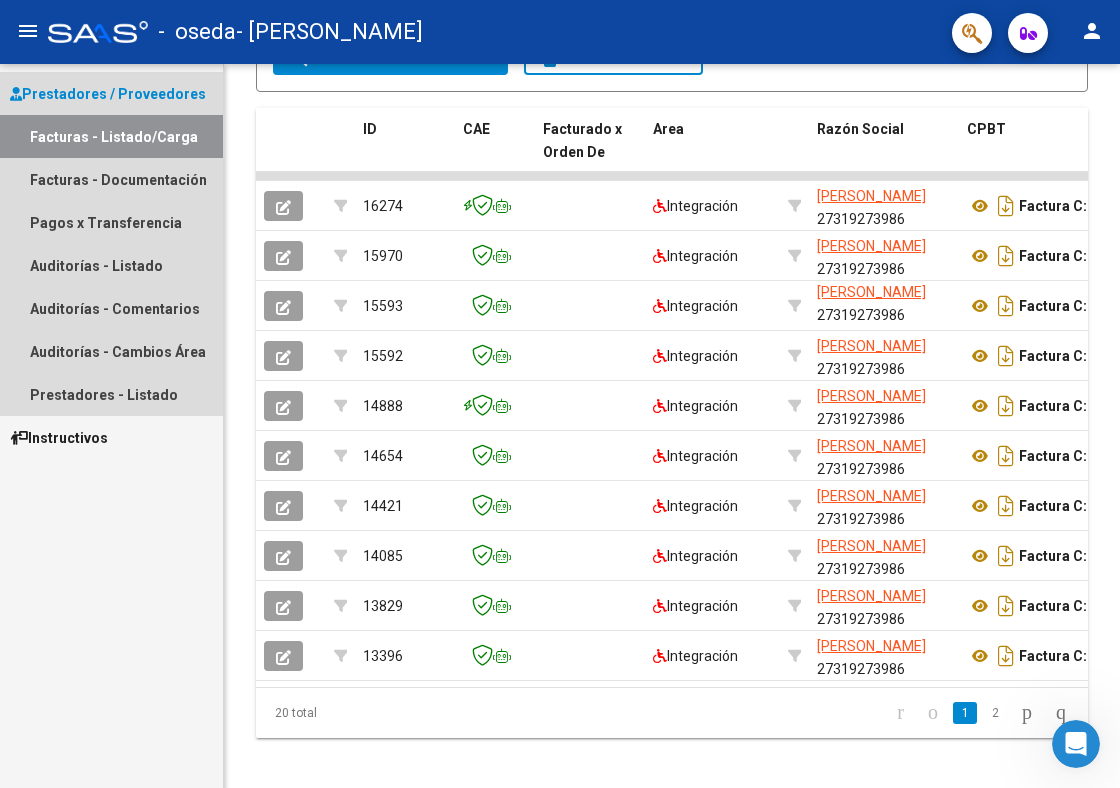 click on "Facturas - Listado/Carga" at bounding box center [111, 136] 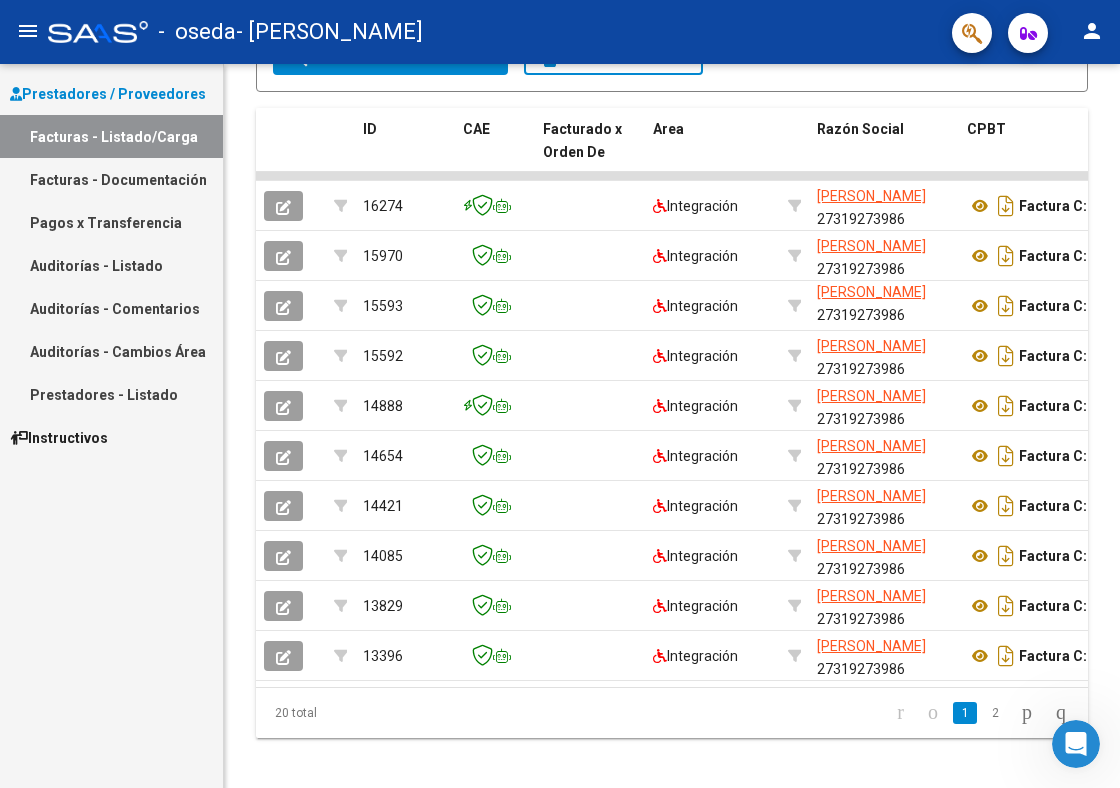 click on "Facturas - Listado/Carga" at bounding box center [111, 136] 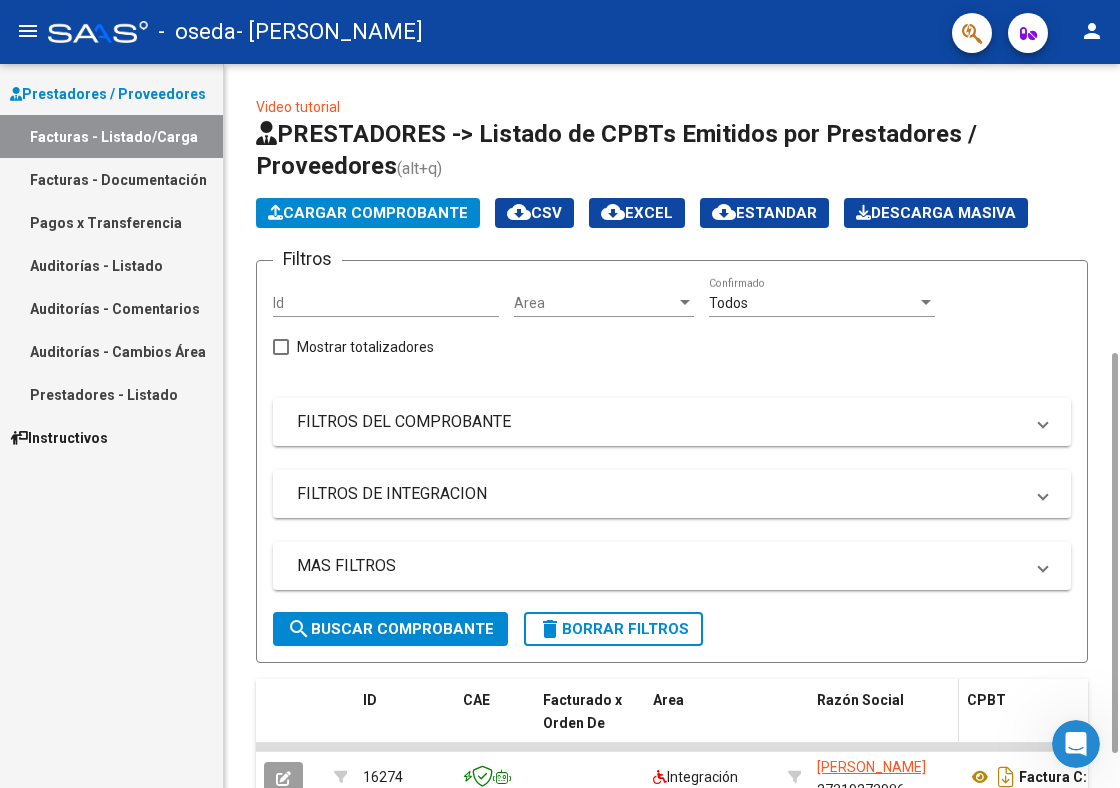 scroll, scrollTop: 186, scrollLeft: 0, axis: vertical 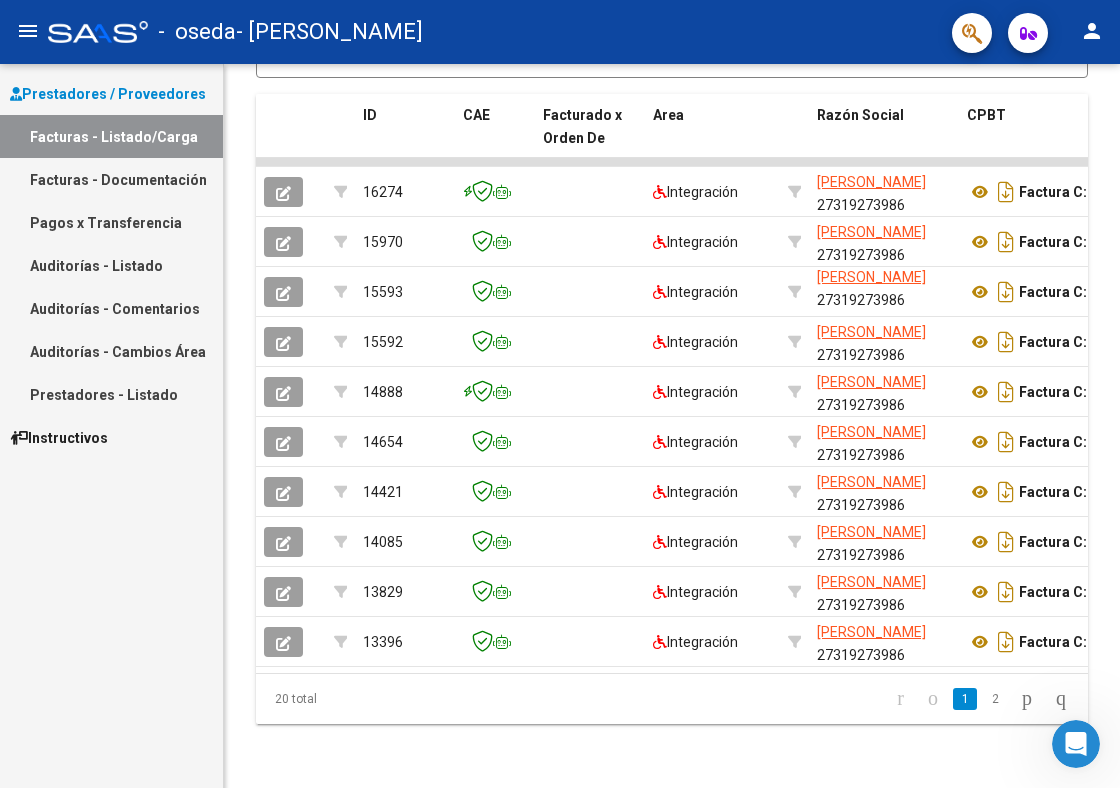 click on "1" 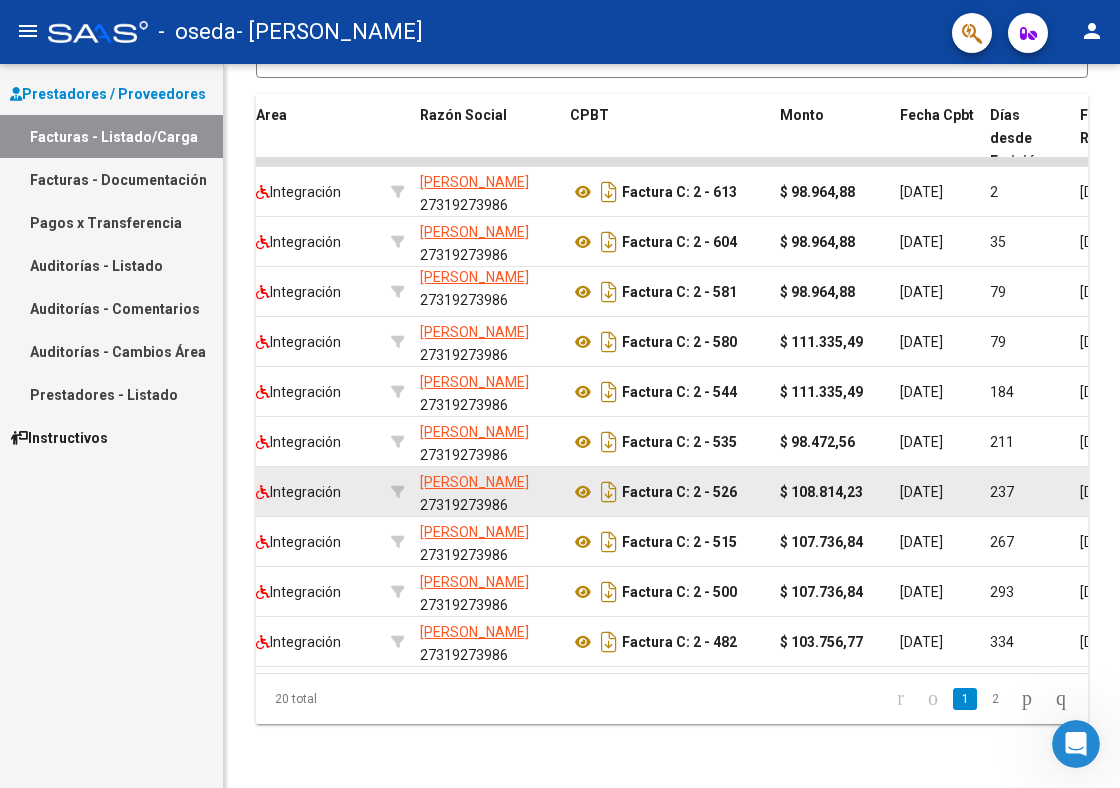 scroll, scrollTop: 0, scrollLeft: 405, axis: horizontal 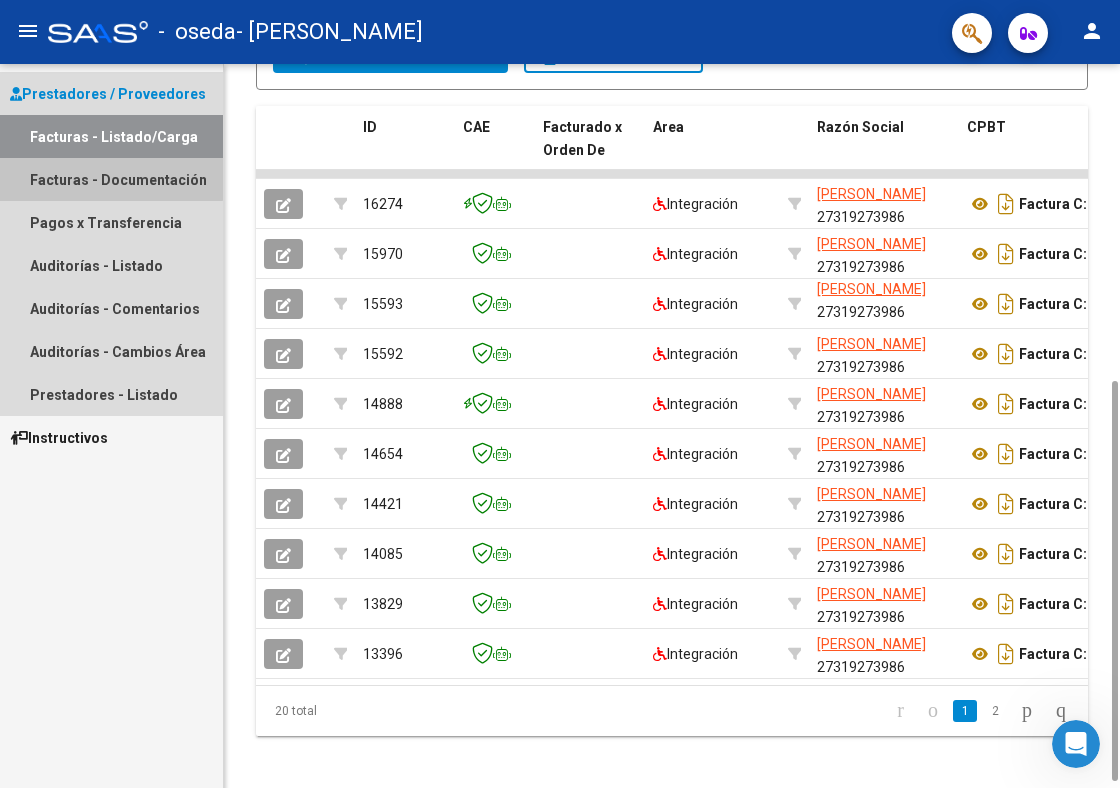 click on "Facturas - Documentación" at bounding box center (111, 179) 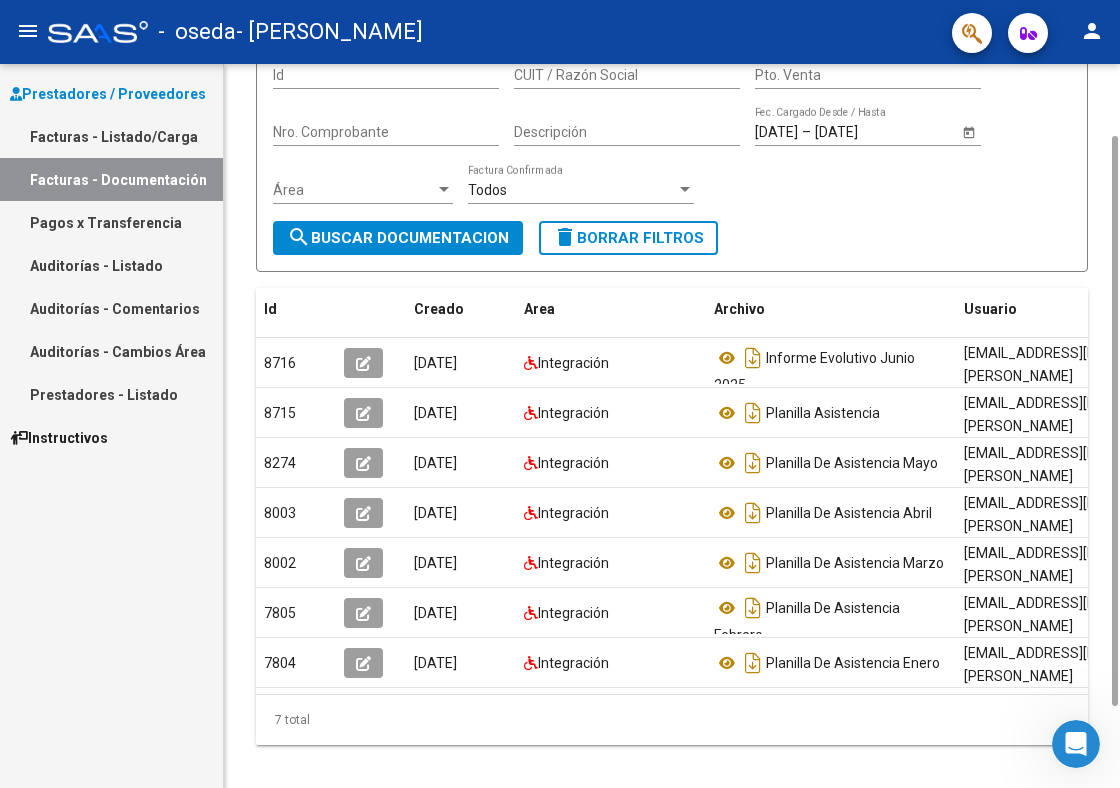 scroll, scrollTop: 195, scrollLeft: 0, axis: vertical 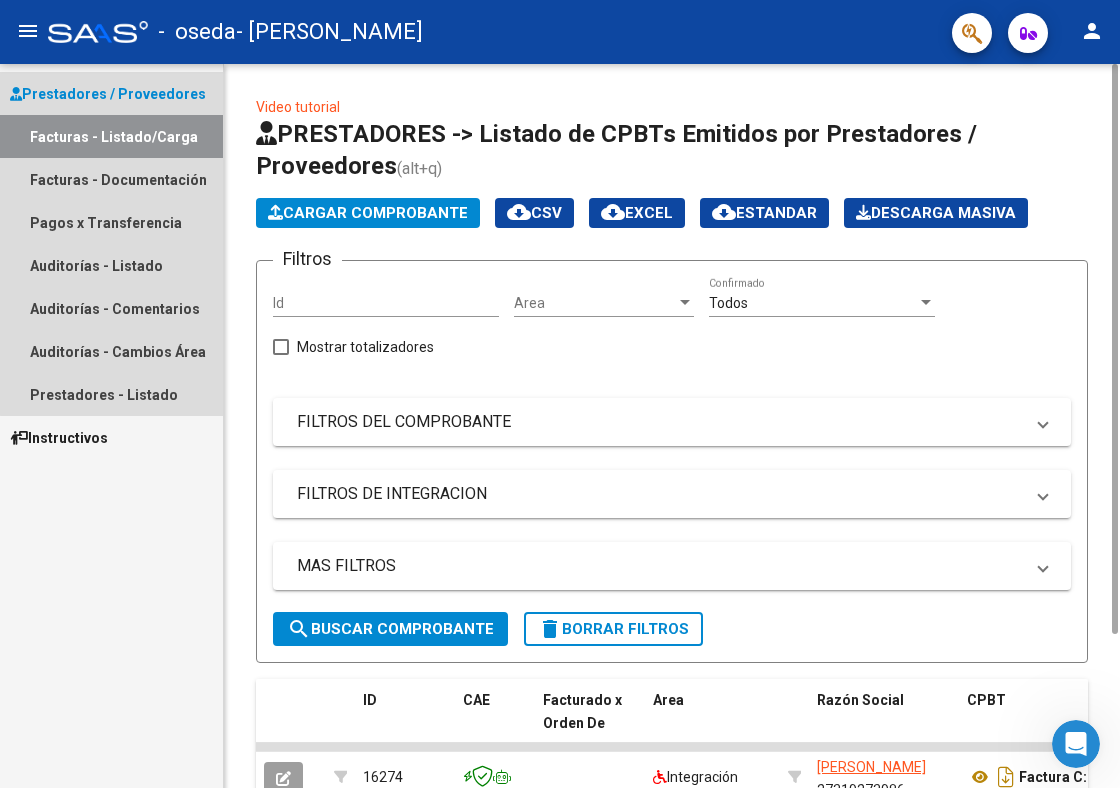 click on "Facturas - Listado/Carga" at bounding box center (111, 136) 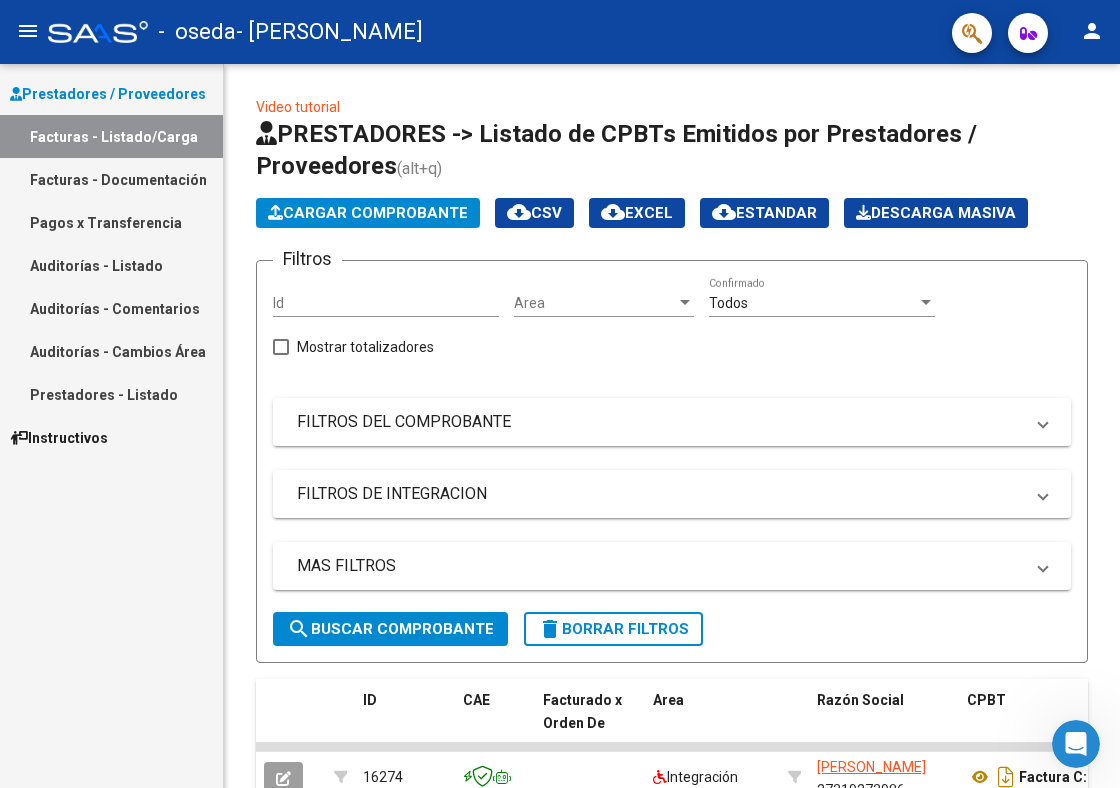 scroll, scrollTop: 585, scrollLeft: 0, axis: vertical 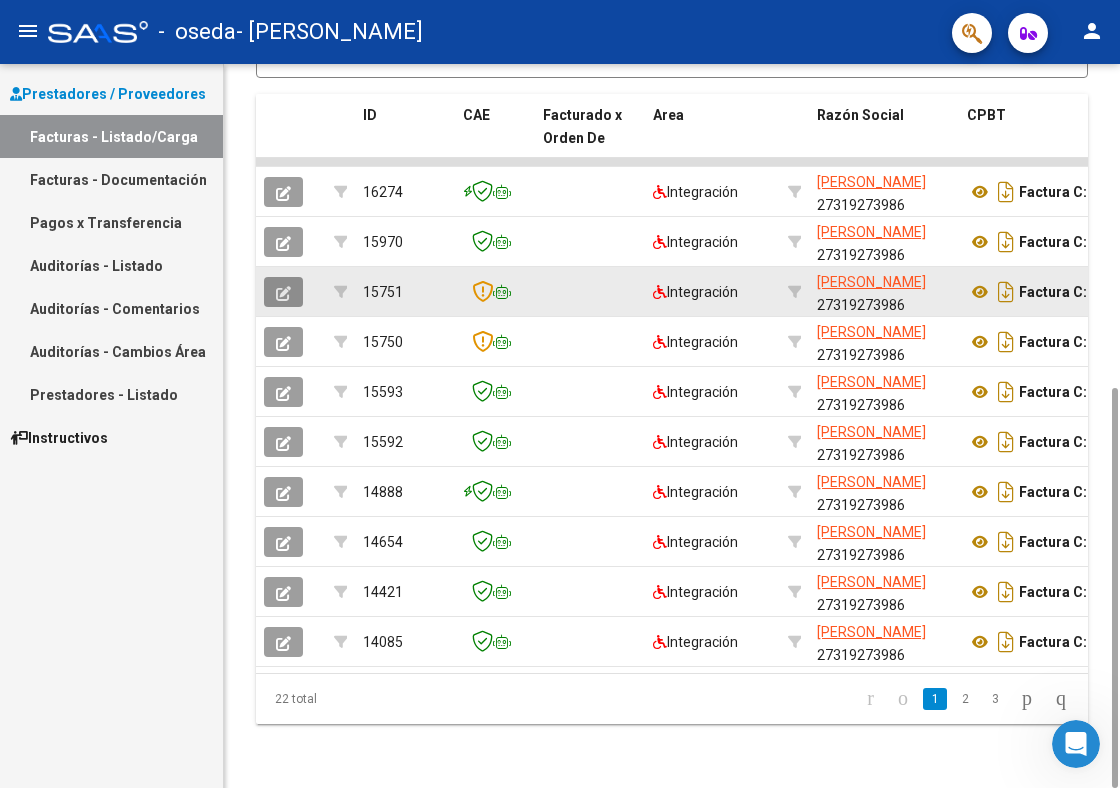 click 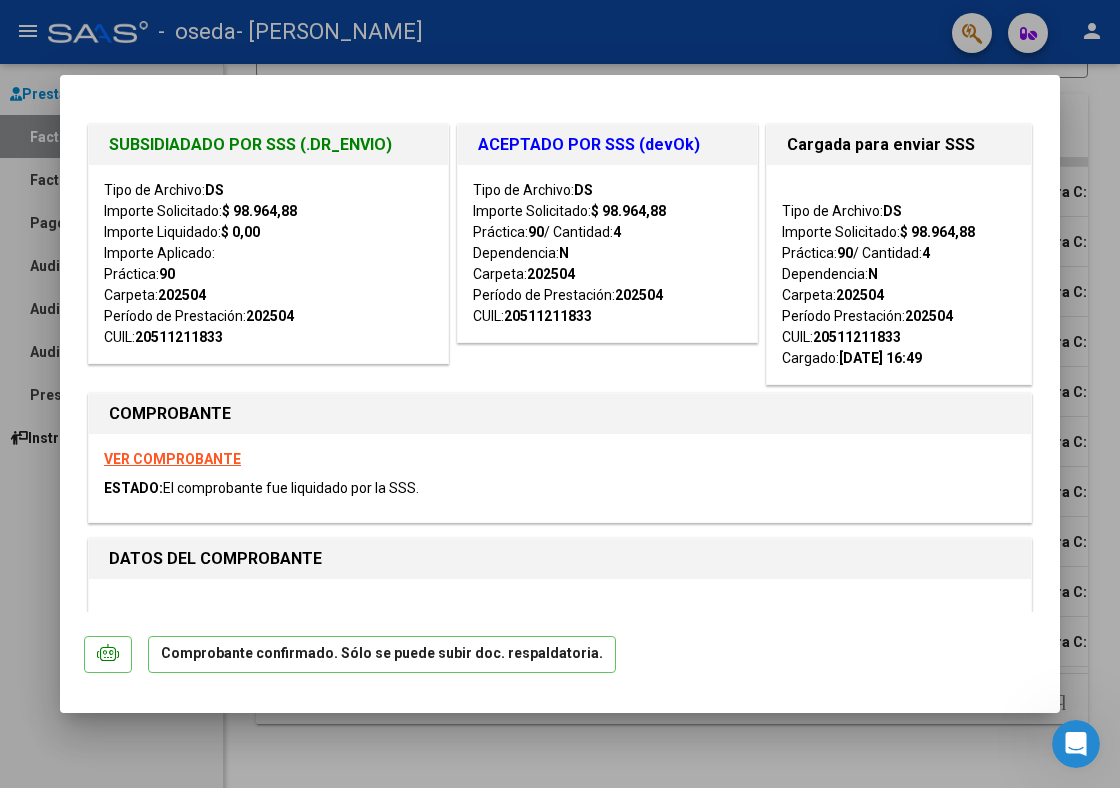 click at bounding box center (560, 394) 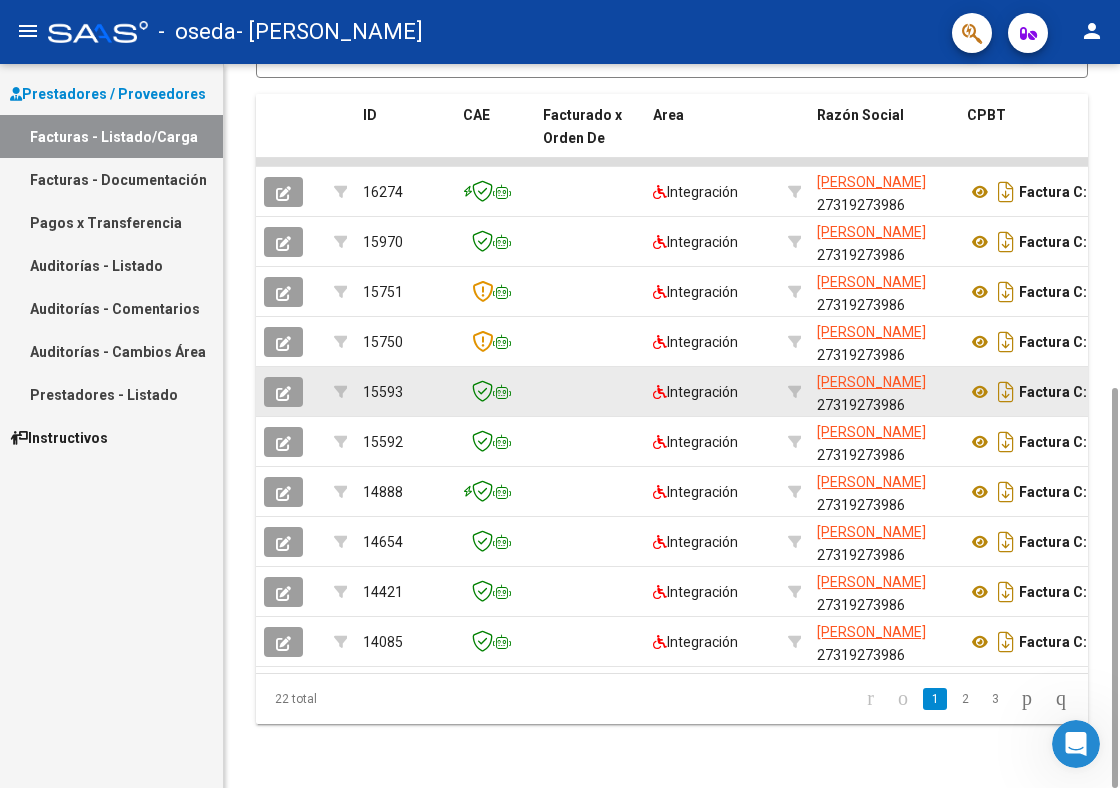click 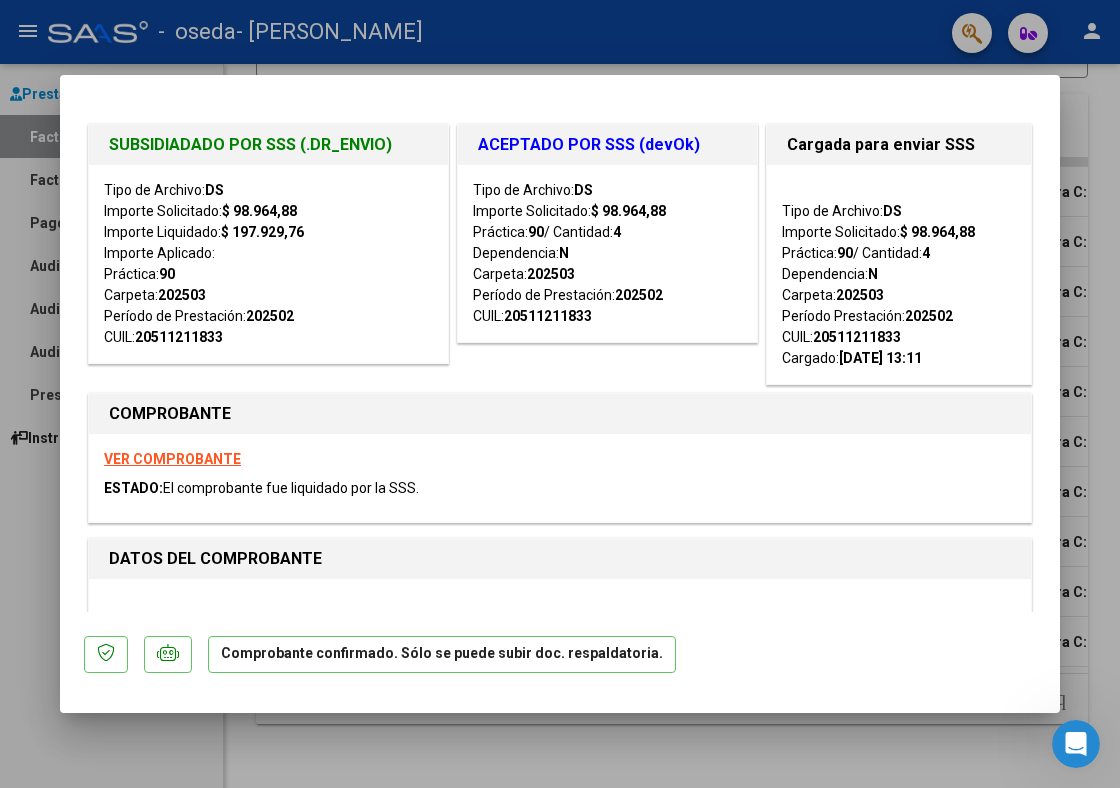 click at bounding box center (560, 394) 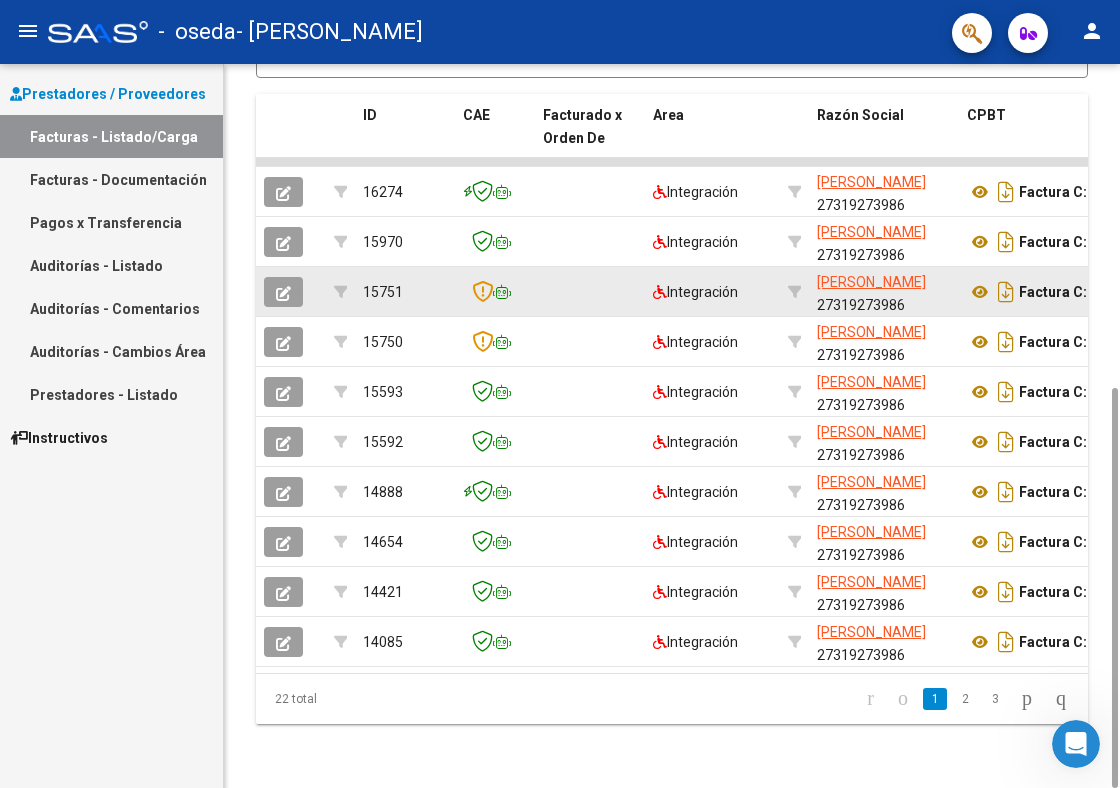 click 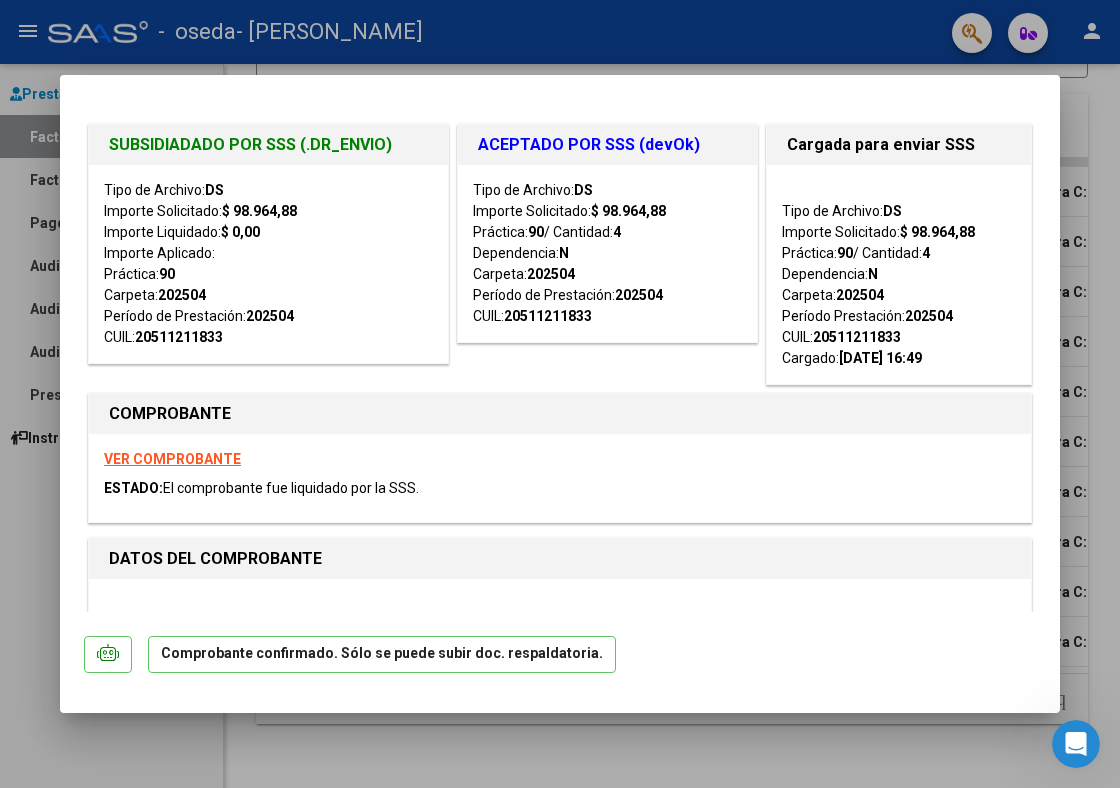 click at bounding box center (560, 394) 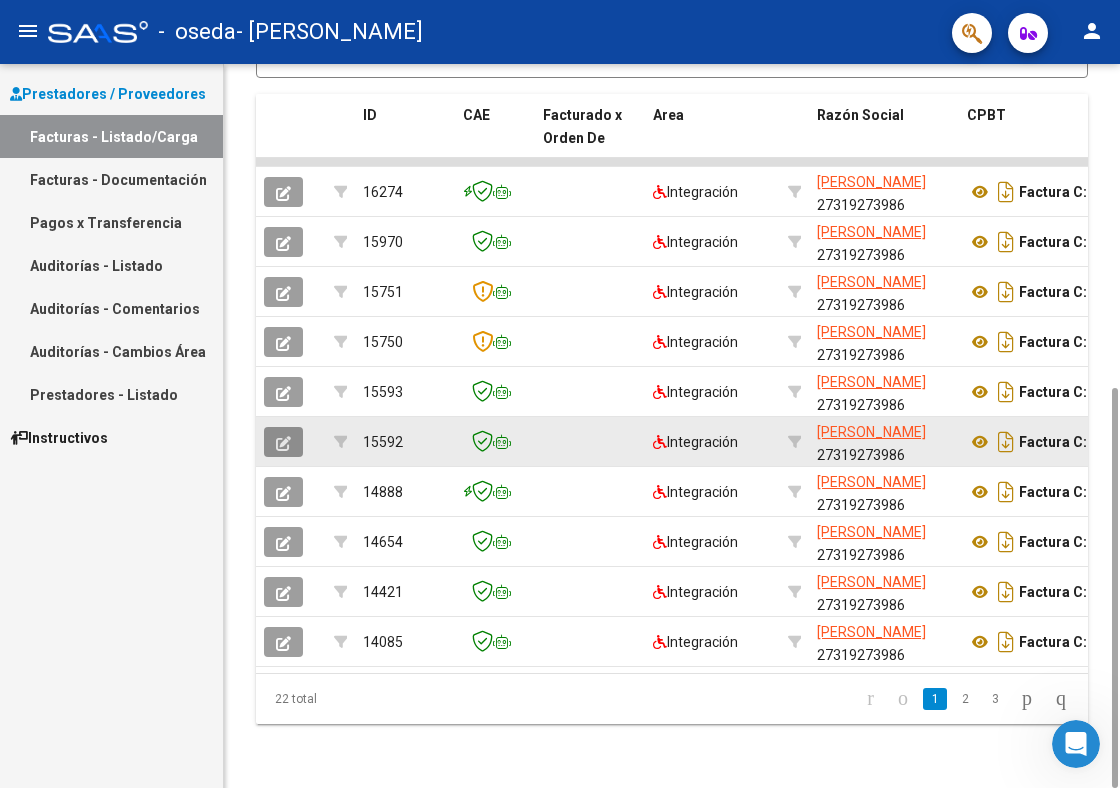 click 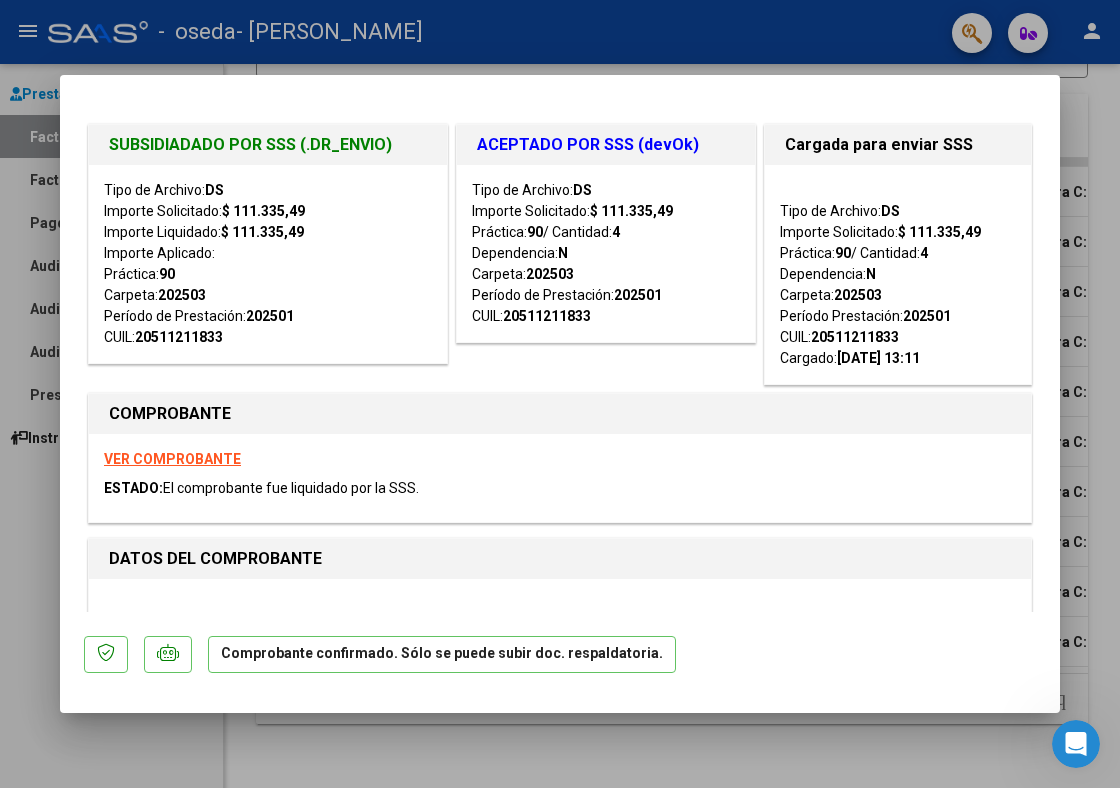 click at bounding box center (560, 394) 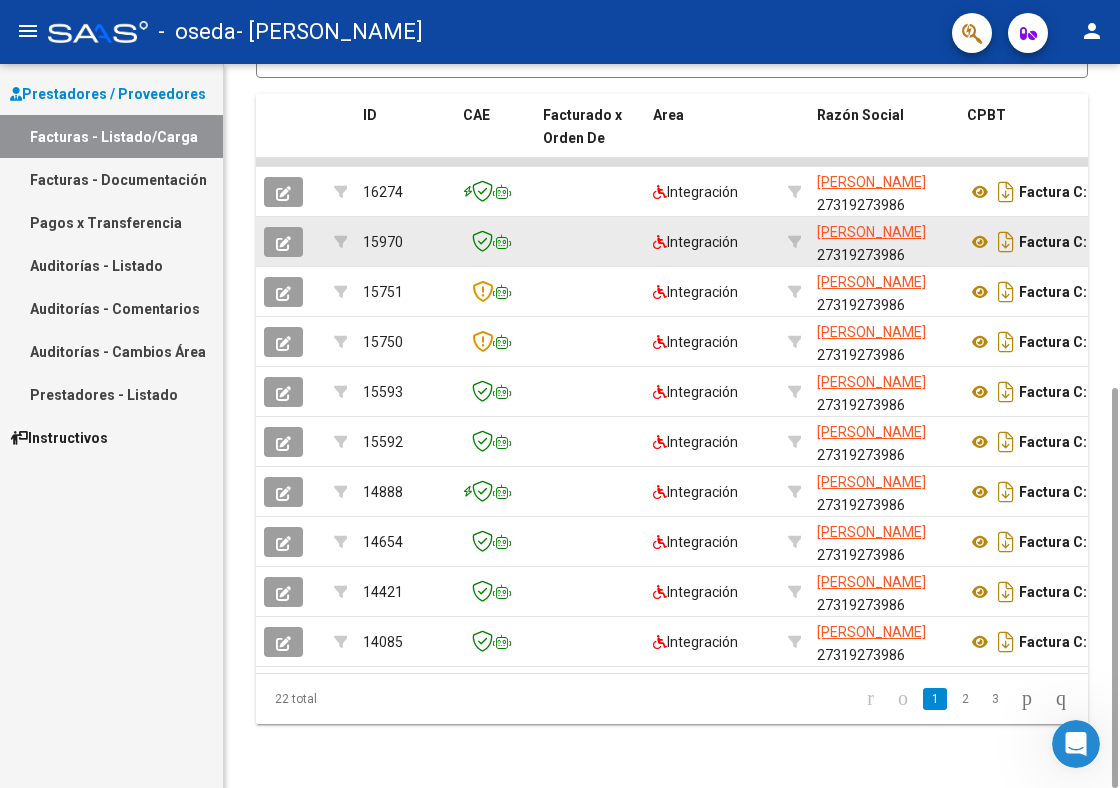 click 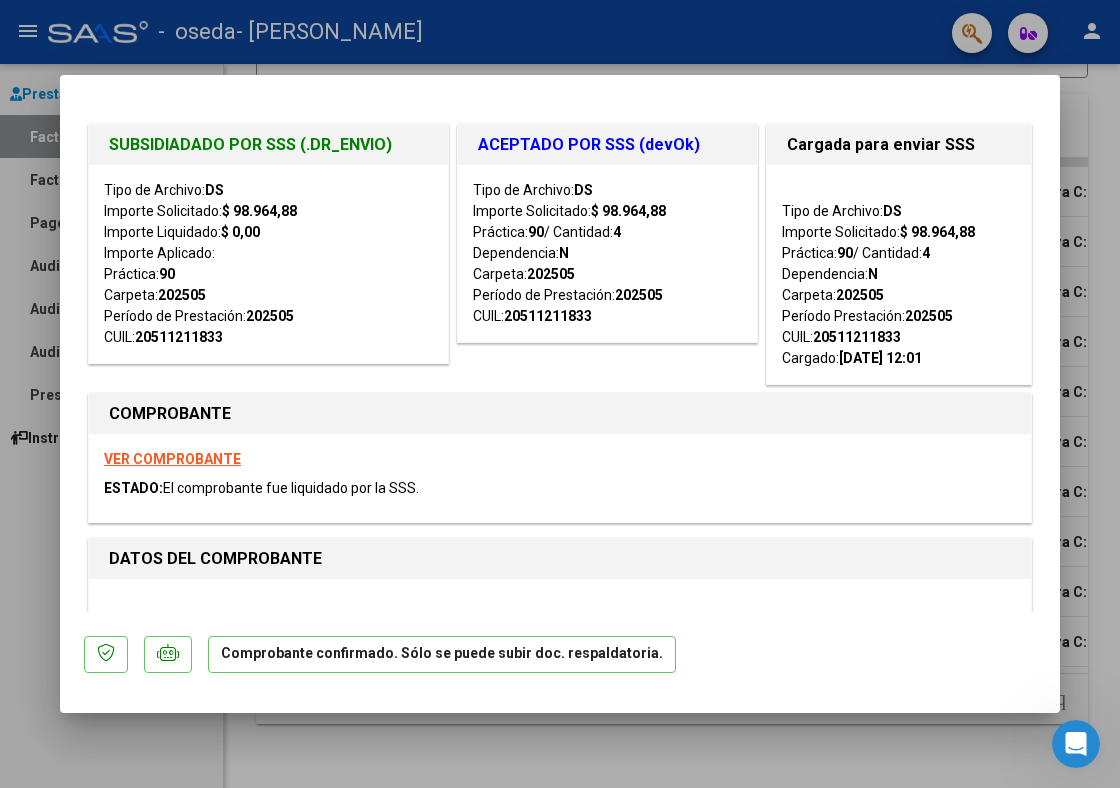 click at bounding box center [560, 394] 